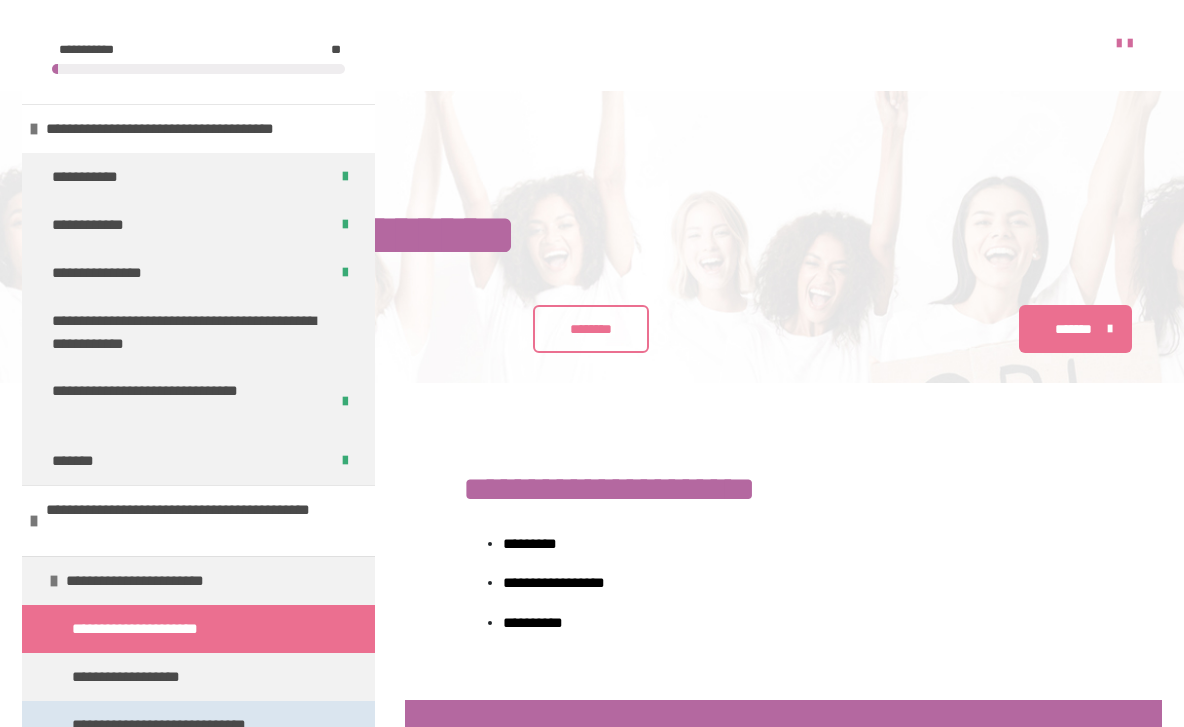 scroll, scrollTop: 416, scrollLeft: 0, axis: vertical 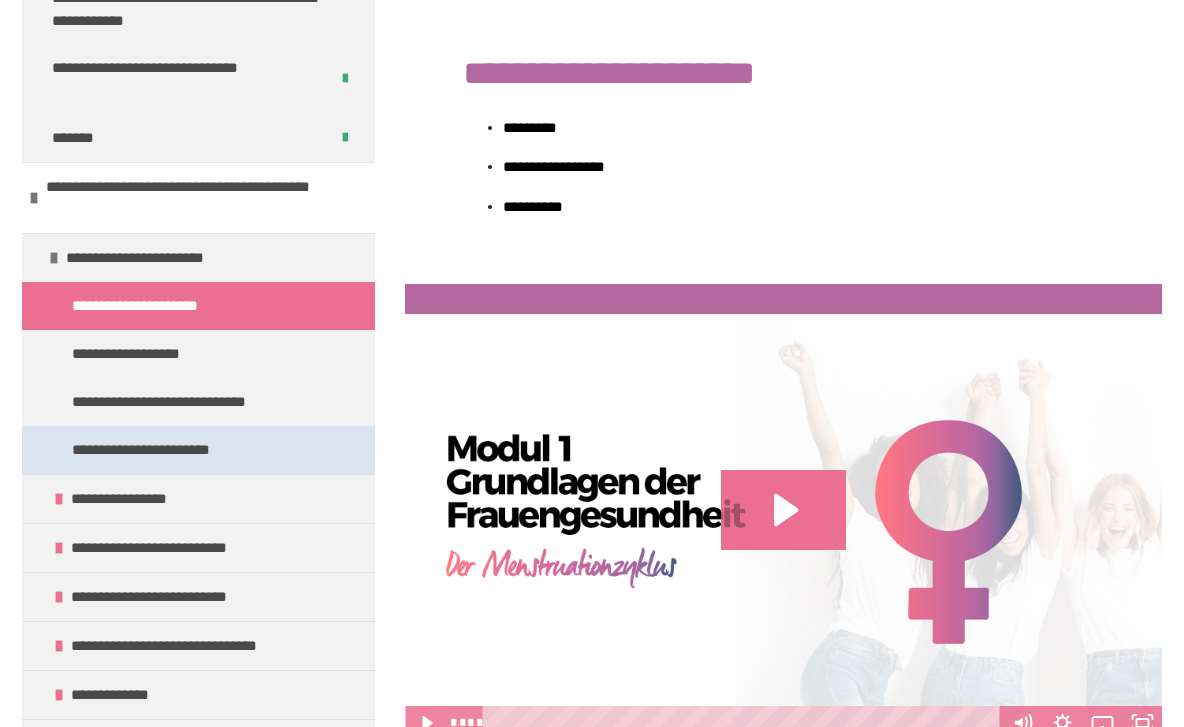 click on "**********" at bounding box center (157, 450) 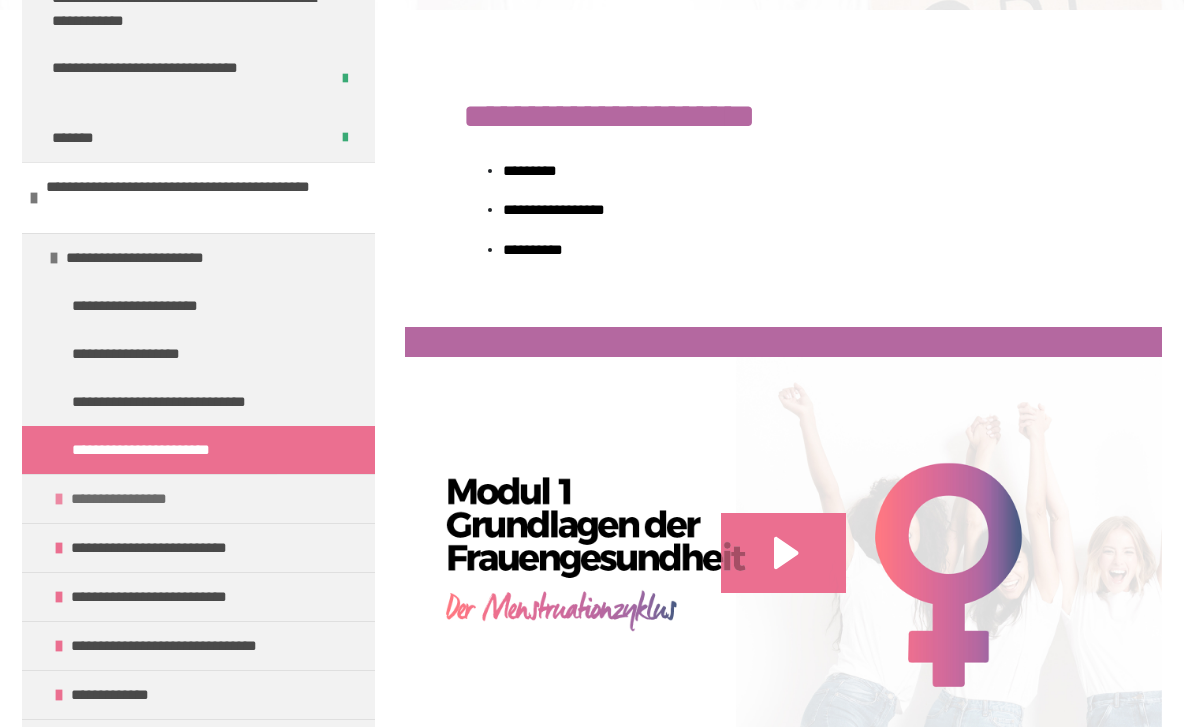 click on "**********" at bounding box center [139, 499] 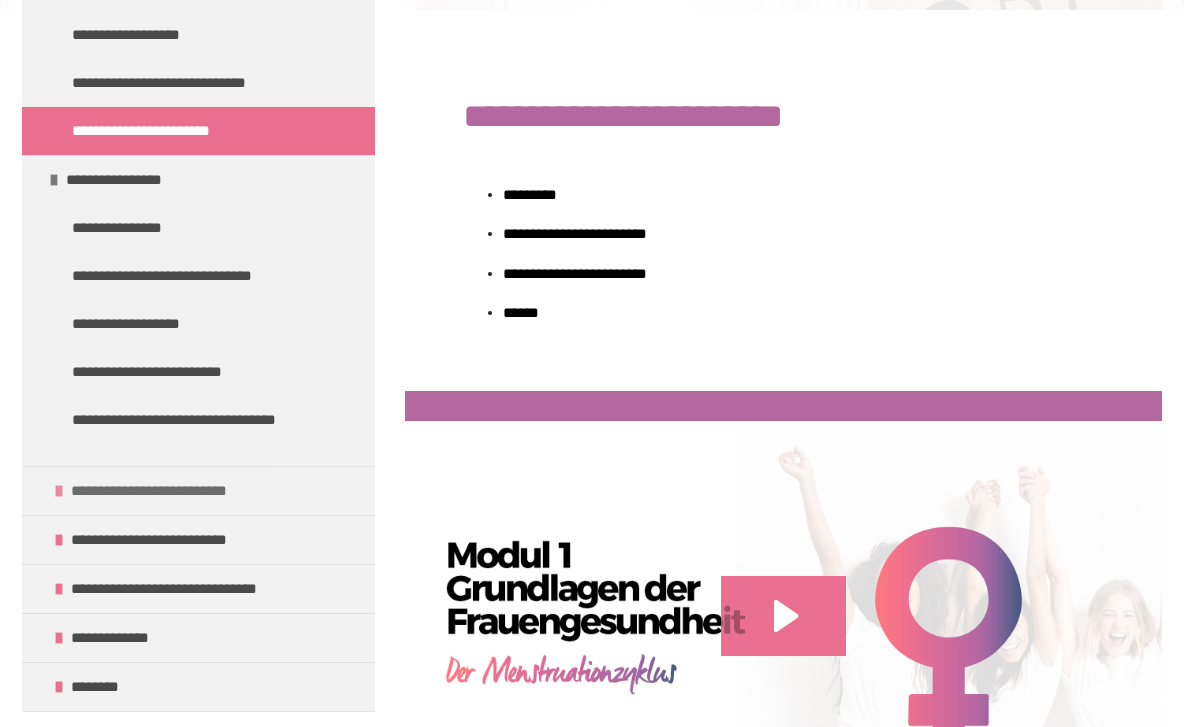 scroll, scrollTop: 646, scrollLeft: 0, axis: vertical 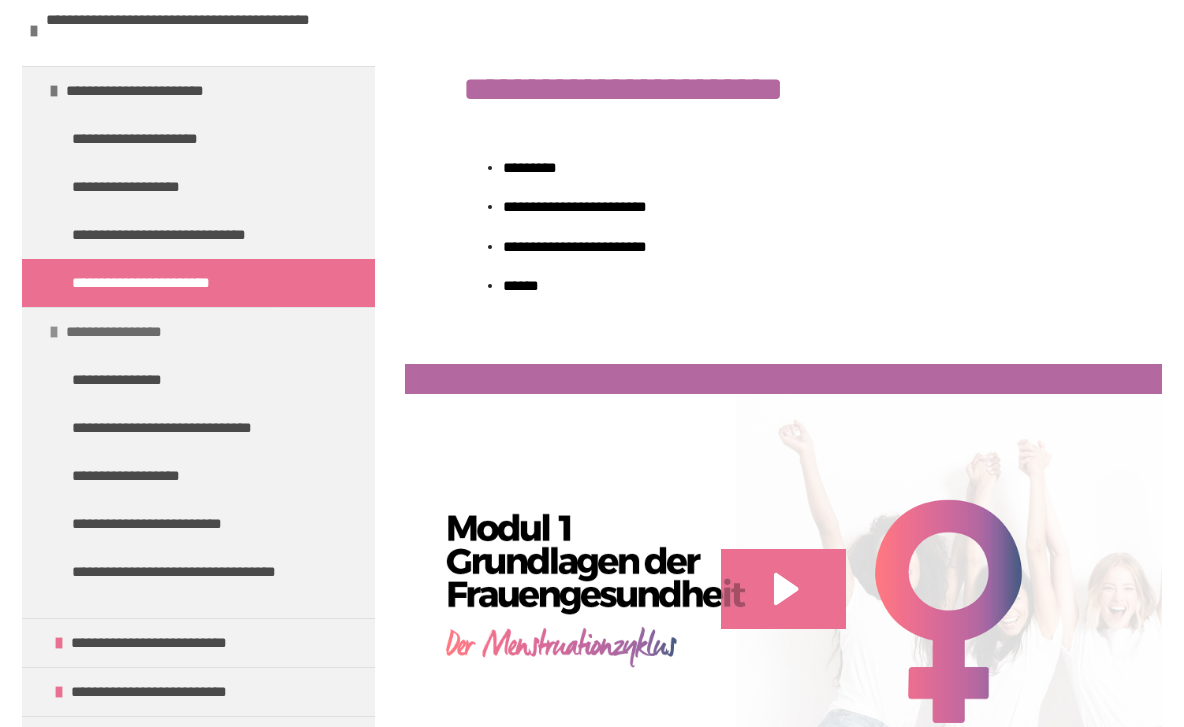 click on "**********" at bounding box center [134, 332] 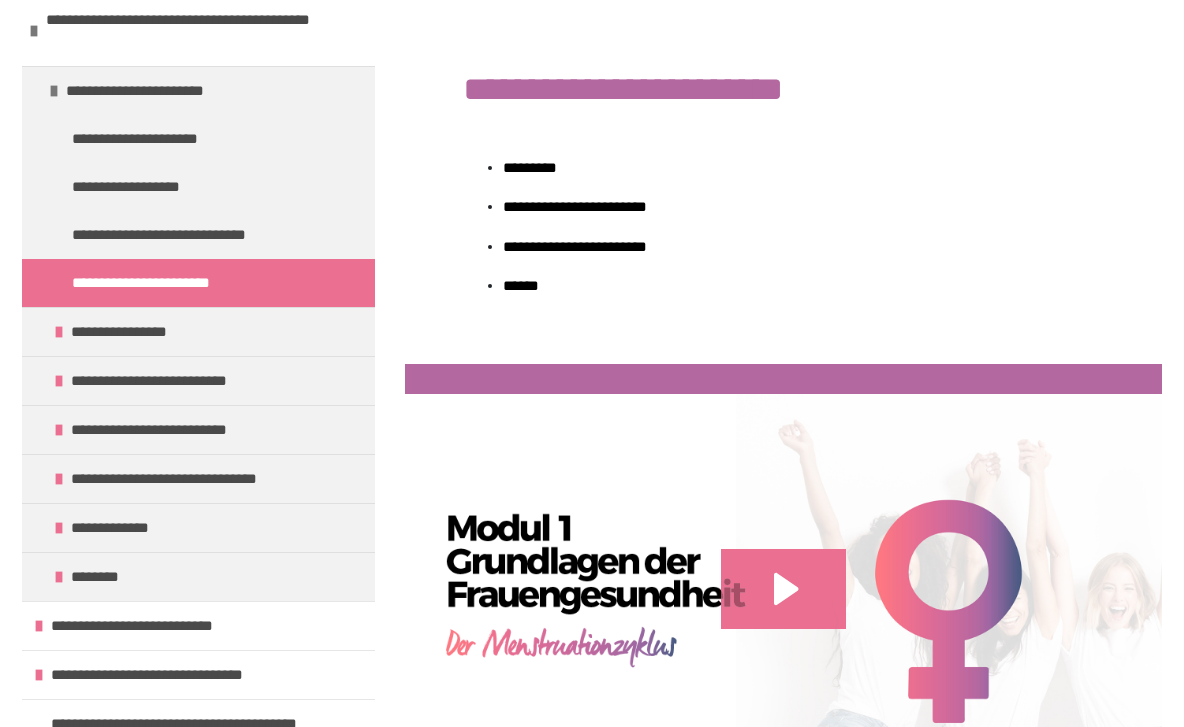 click on "**********" at bounding box center (157, 283) 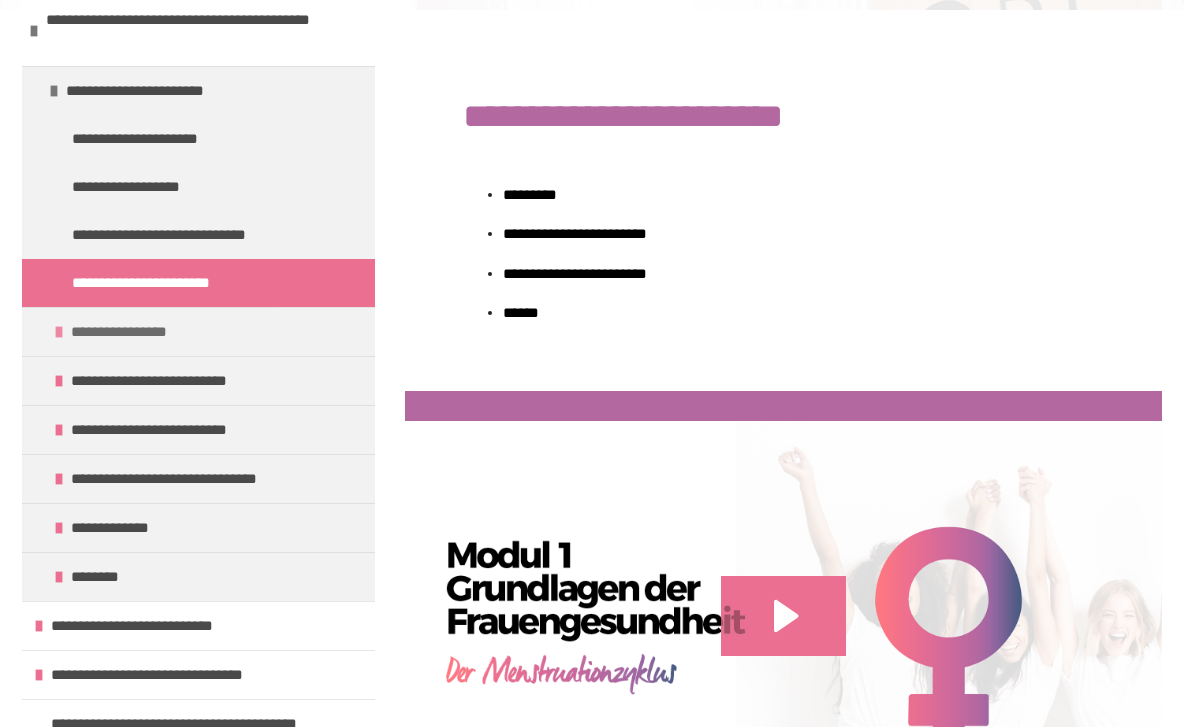 click on "**********" at bounding box center (139, 332) 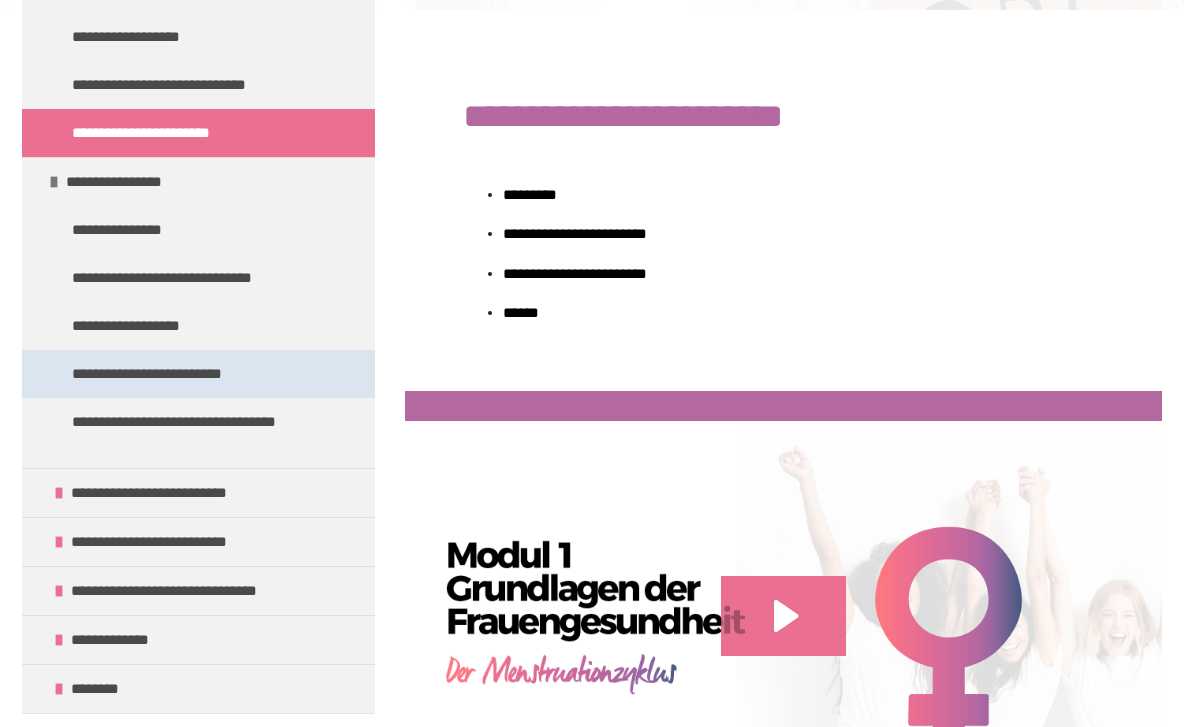 scroll, scrollTop: 642, scrollLeft: 0, axis: vertical 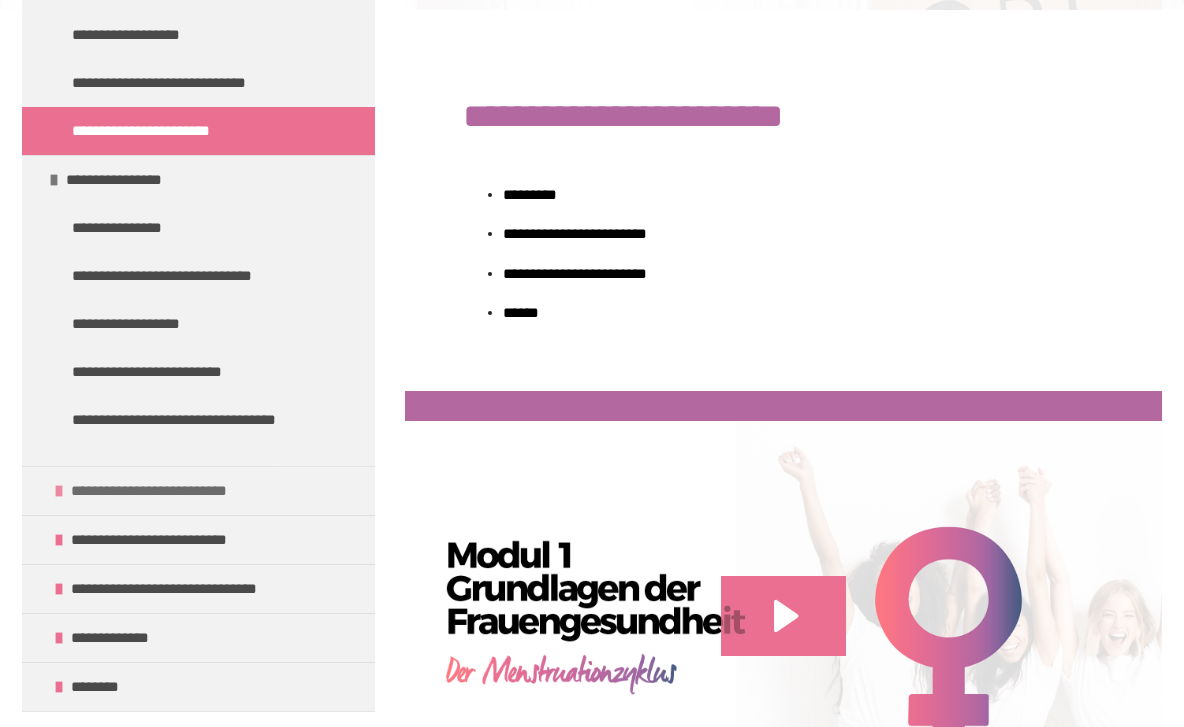 click on "**********" at bounding box center (171, 491) 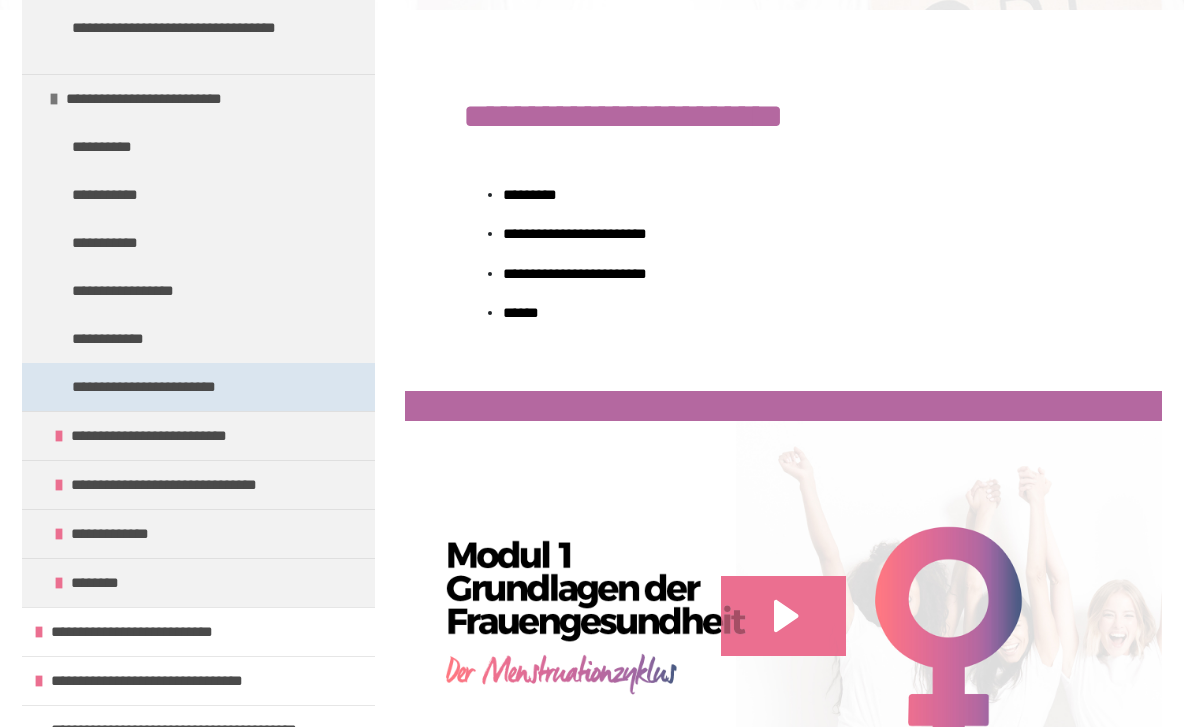 scroll, scrollTop: 1060, scrollLeft: 0, axis: vertical 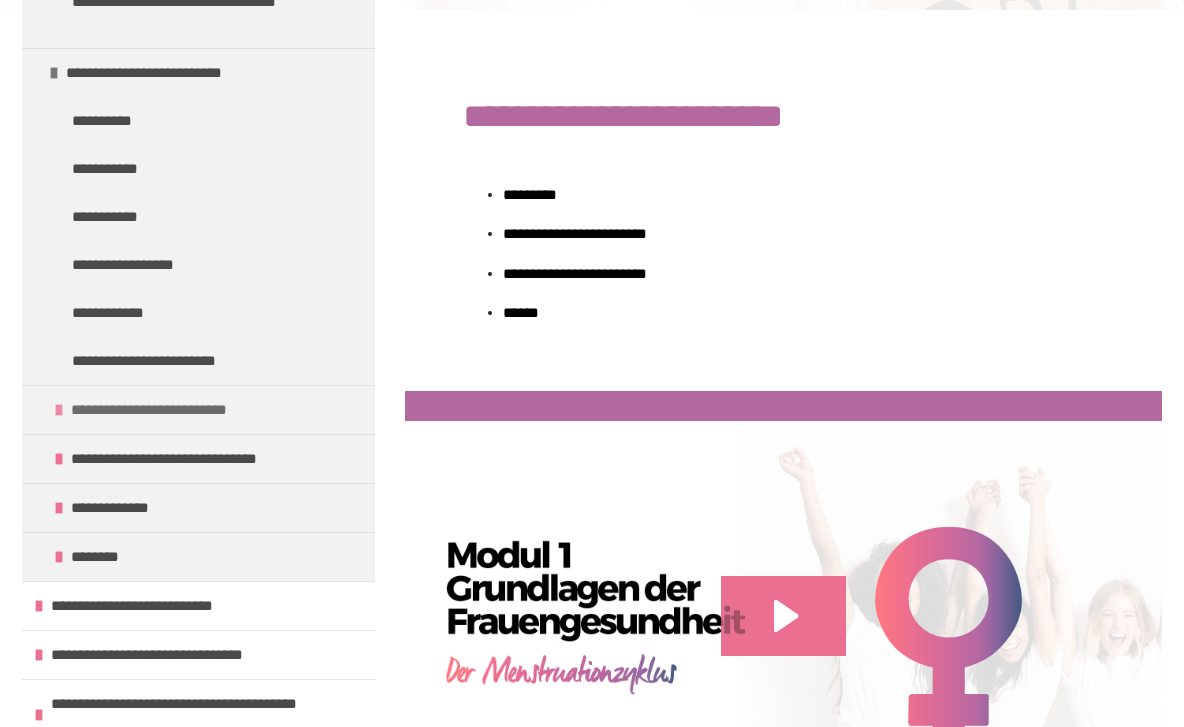 click on "**********" at bounding box center [177, 410] 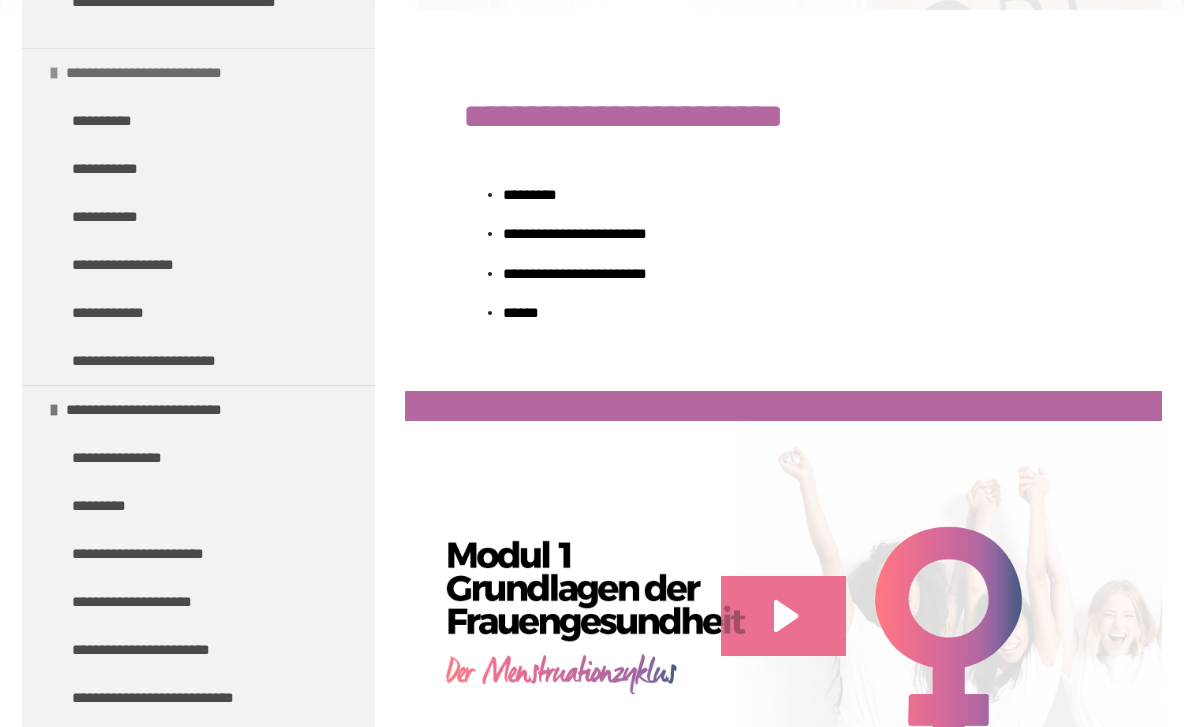 click at bounding box center [54, 73] 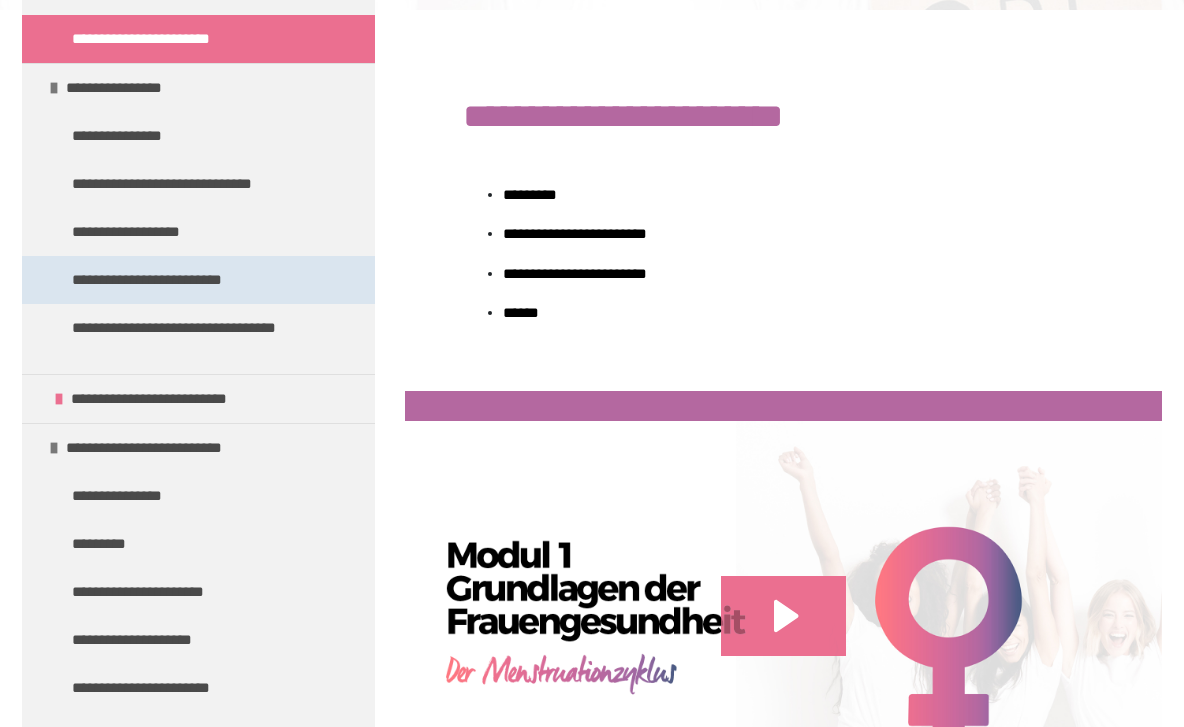 scroll, scrollTop: 732, scrollLeft: 0, axis: vertical 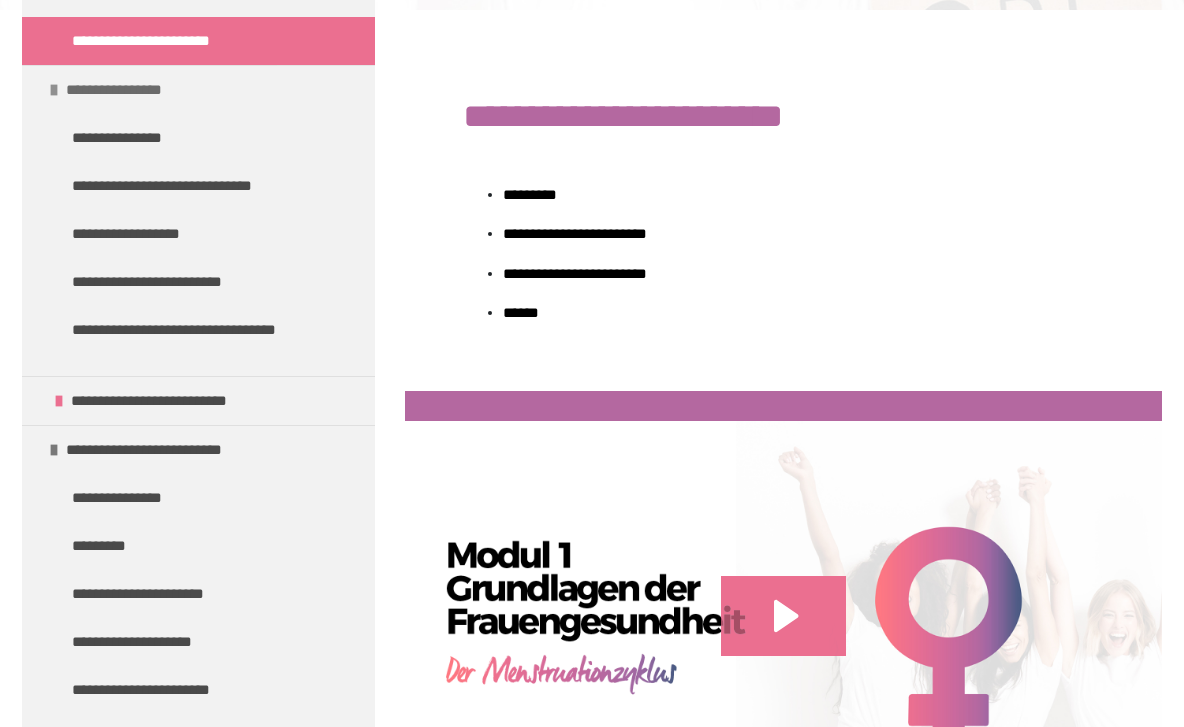 click at bounding box center [54, 90] 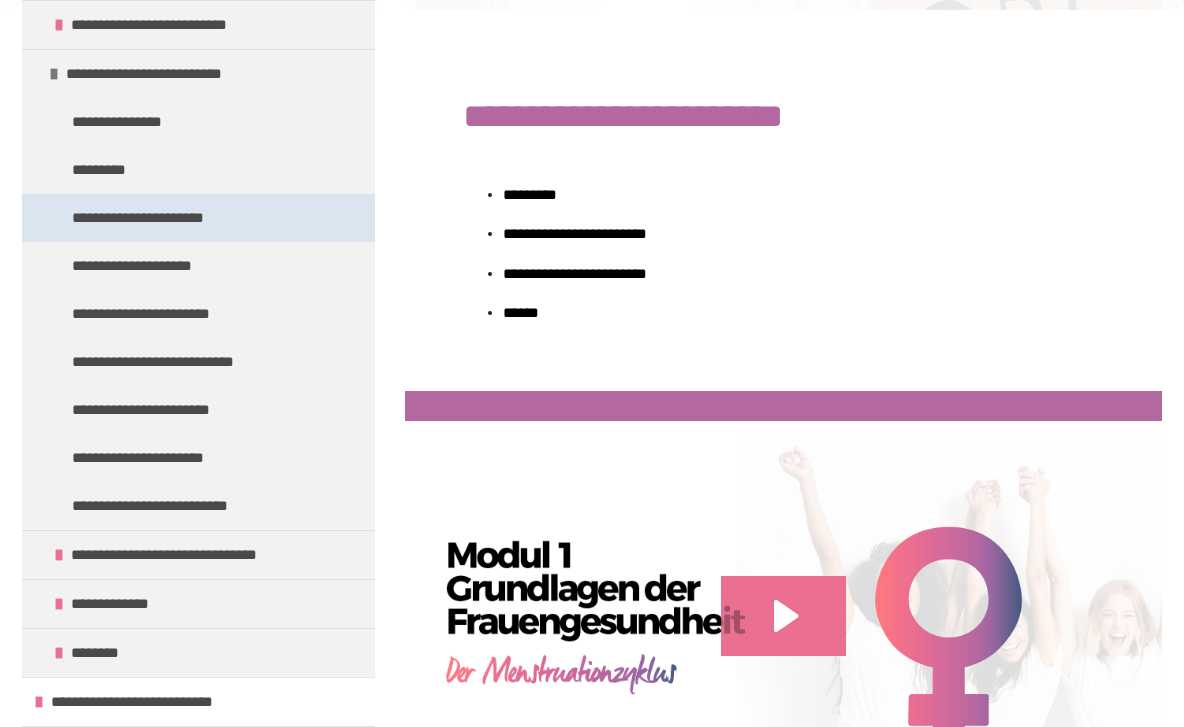 scroll, scrollTop: 853, scrollLeft: 0, axis: vertical 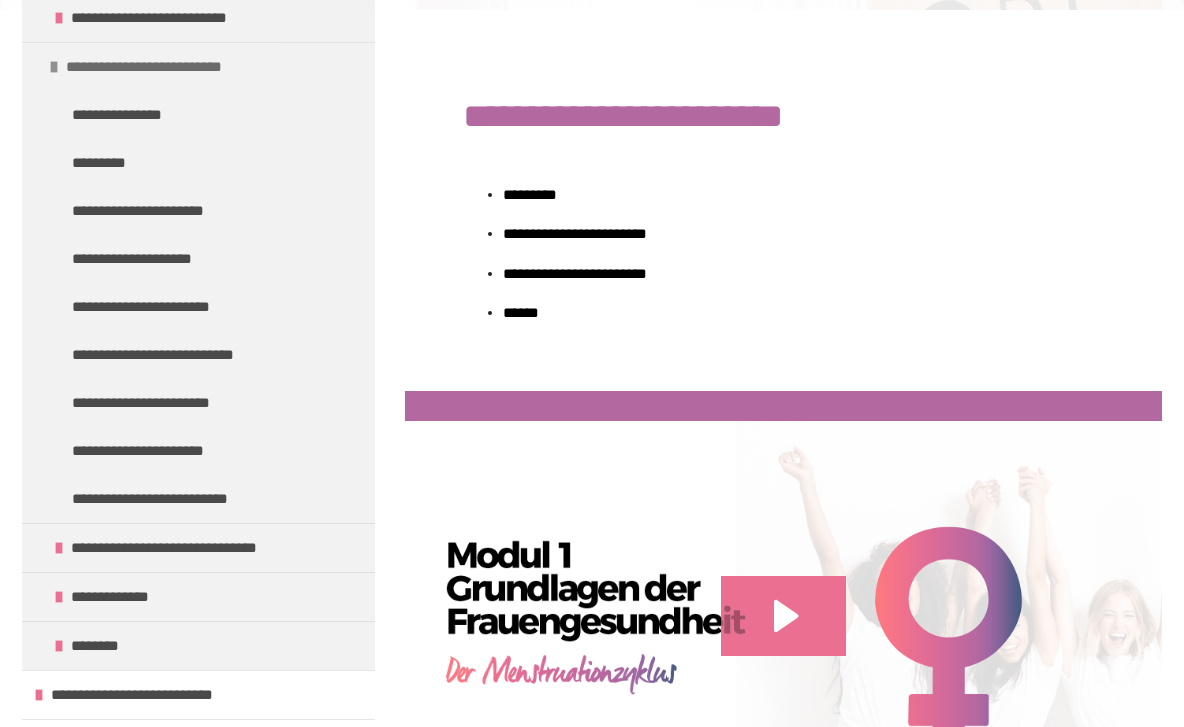 click at bounding box center (54, 67) 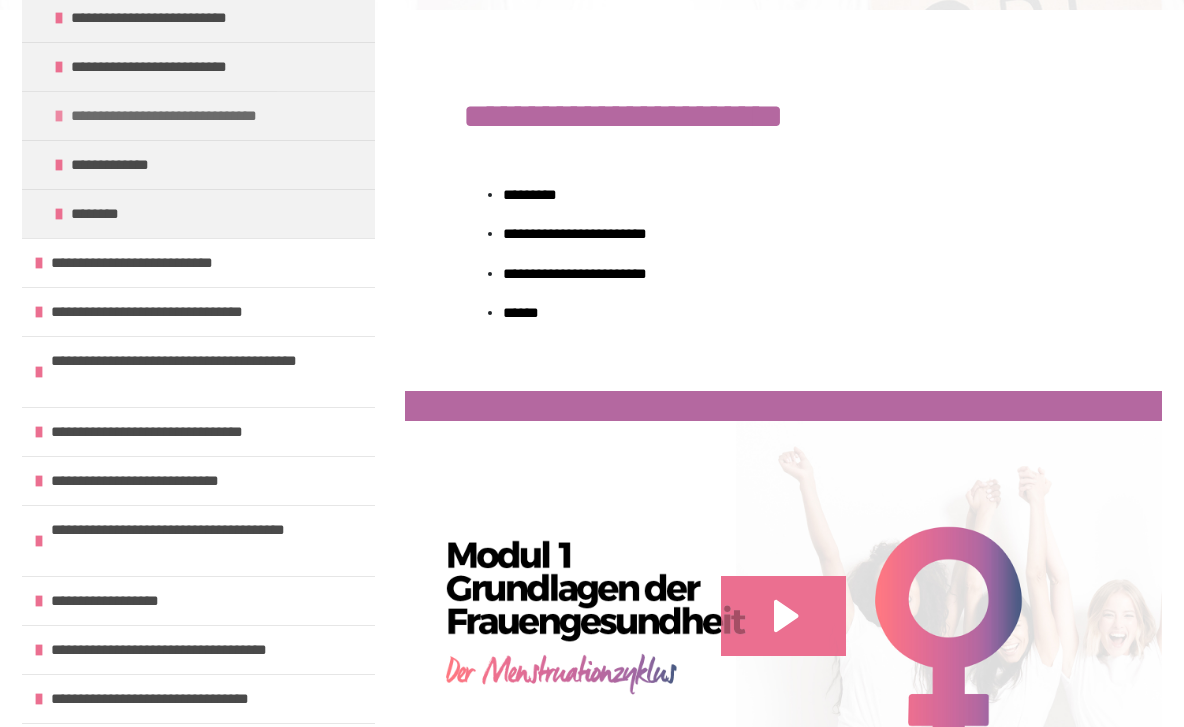 click on "**********" at bounding box center (197, 116) 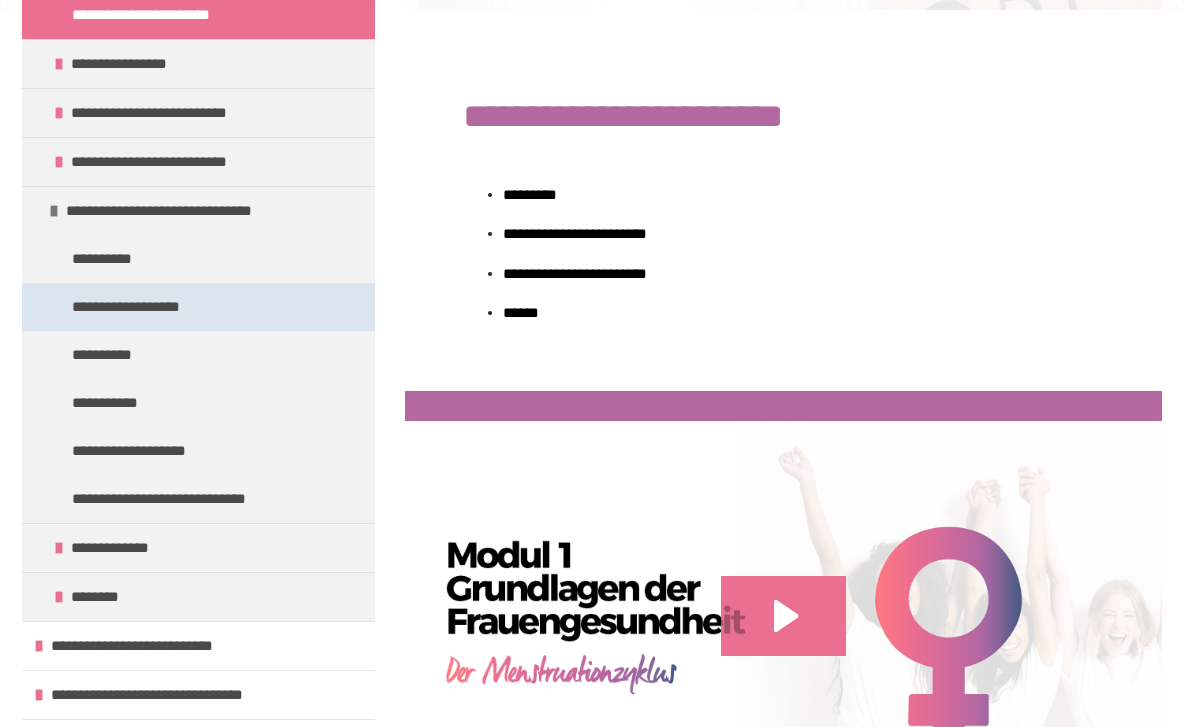 scroll, scrollTop: 679, scrollLeft: 0, axis: vertical 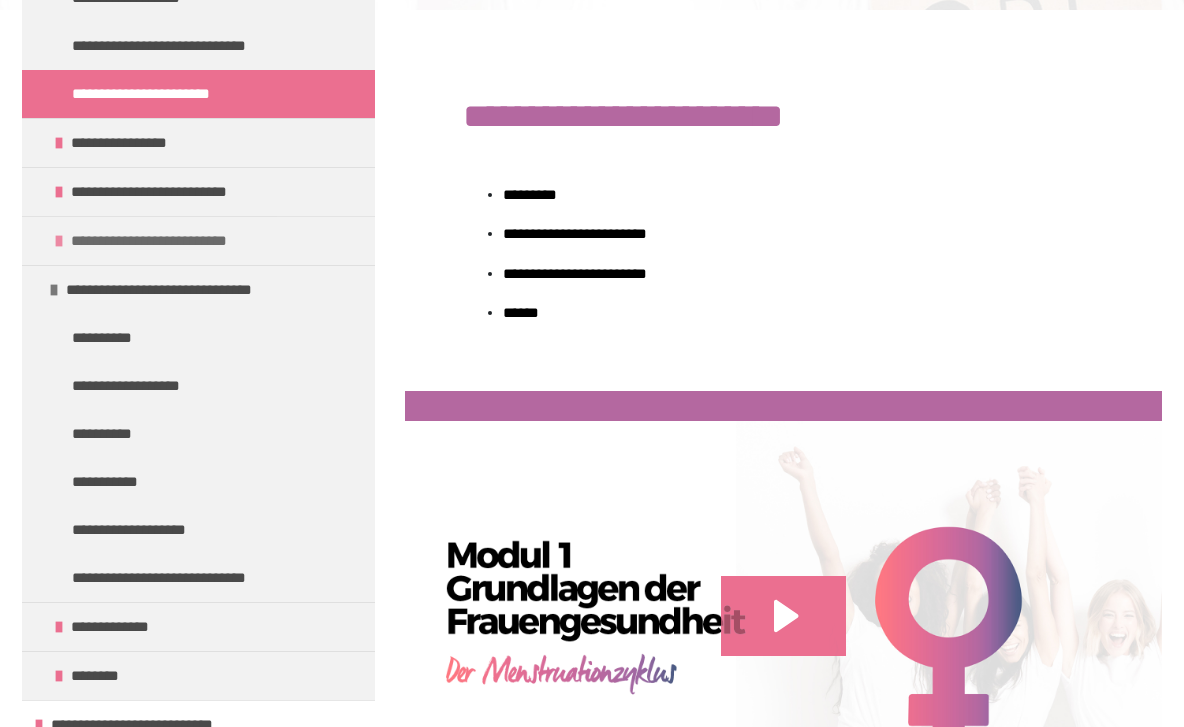 click at bounding box center (59, 241) 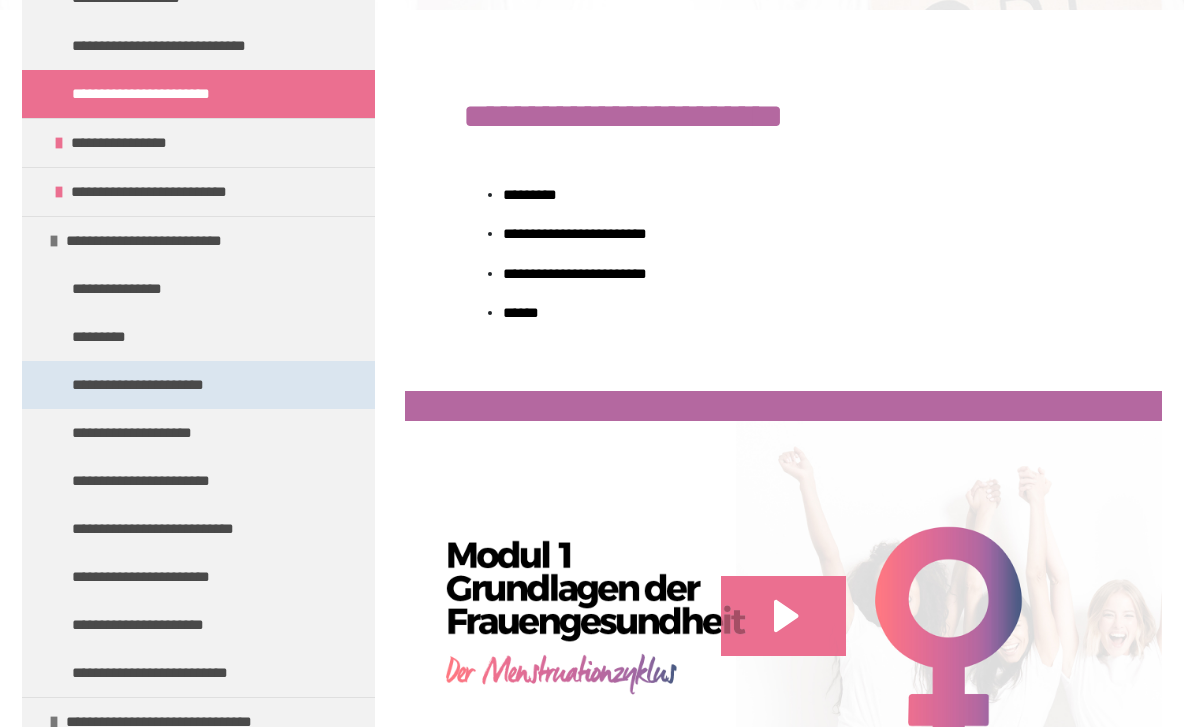 scroll, scrollTop: 707, scrollLeft: 0, axis: vertical 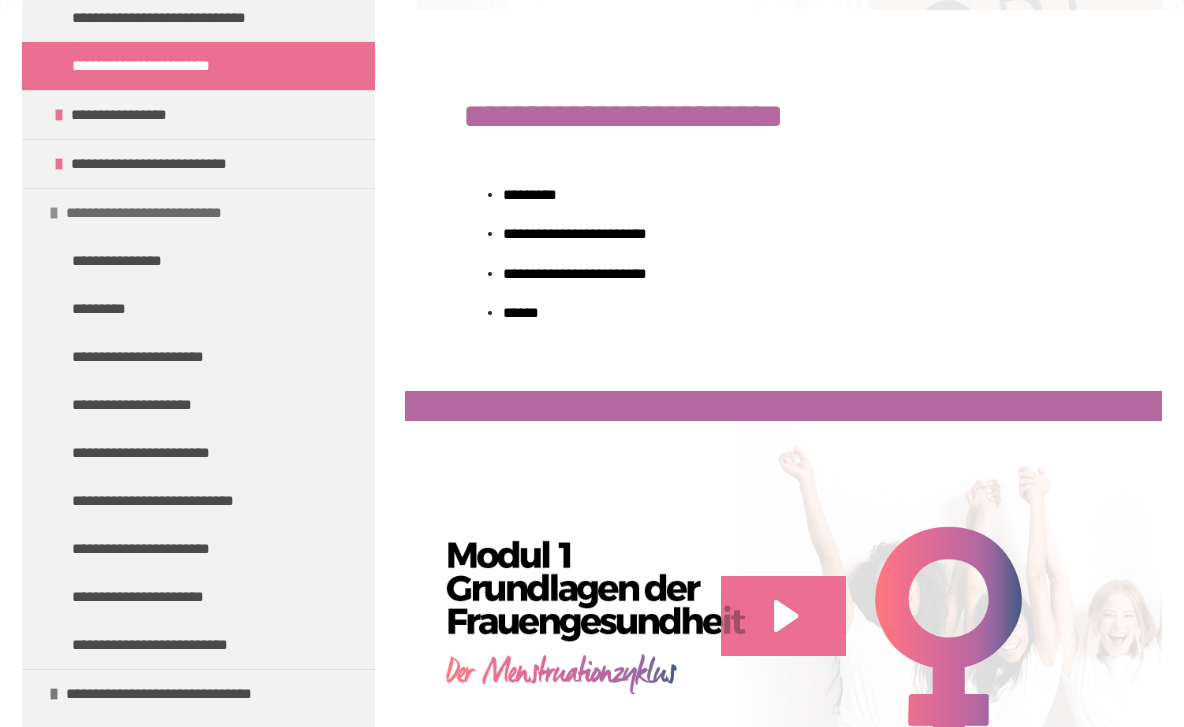 click on "**********" at bounding box center (172, 213) 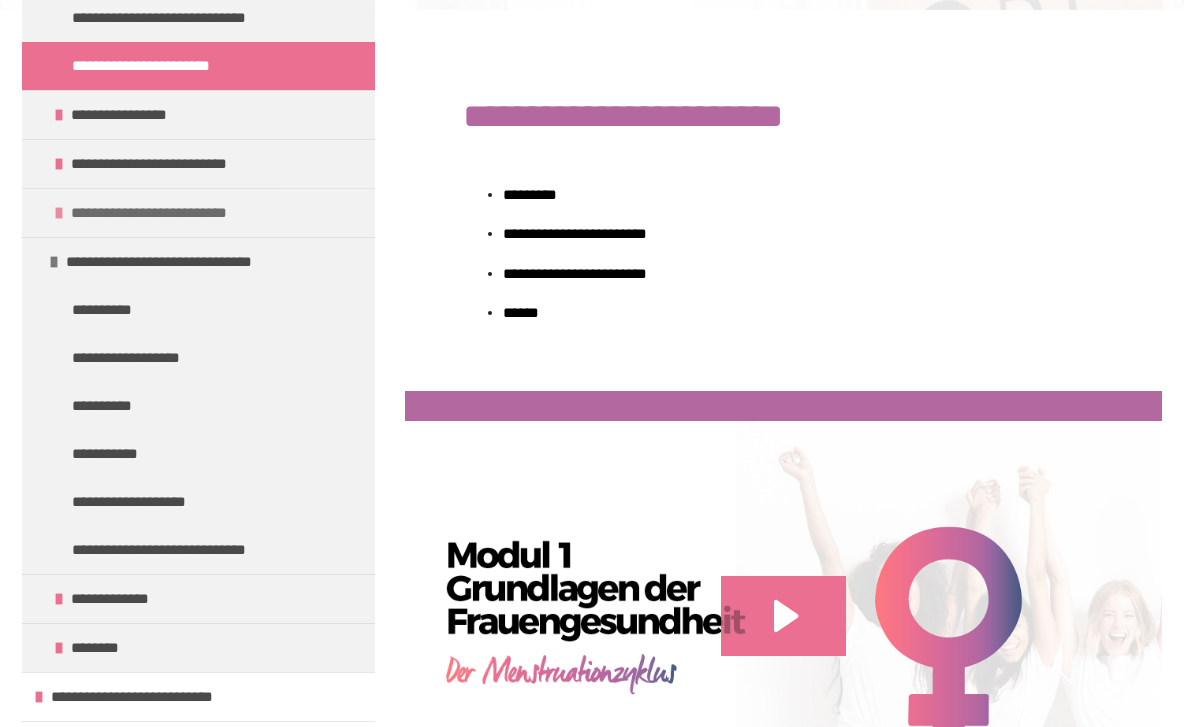 click on "**********" at bounding box center [177, 213] 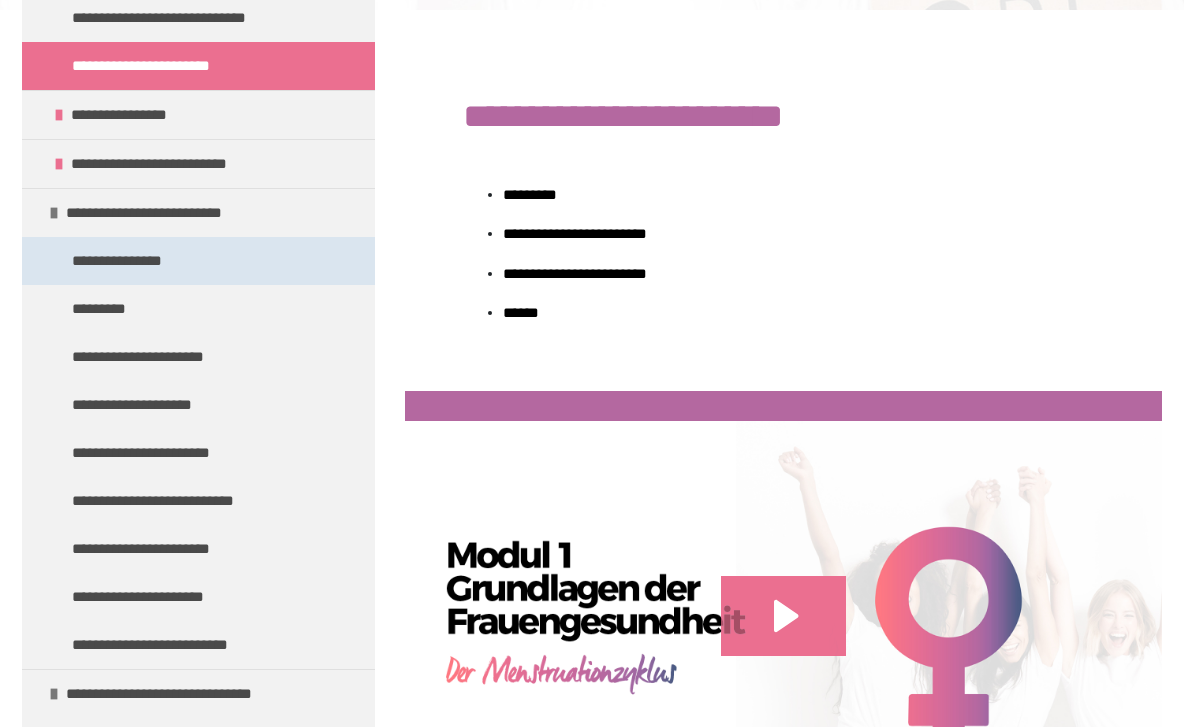 click on "**********" at bounding box center [124, 261] 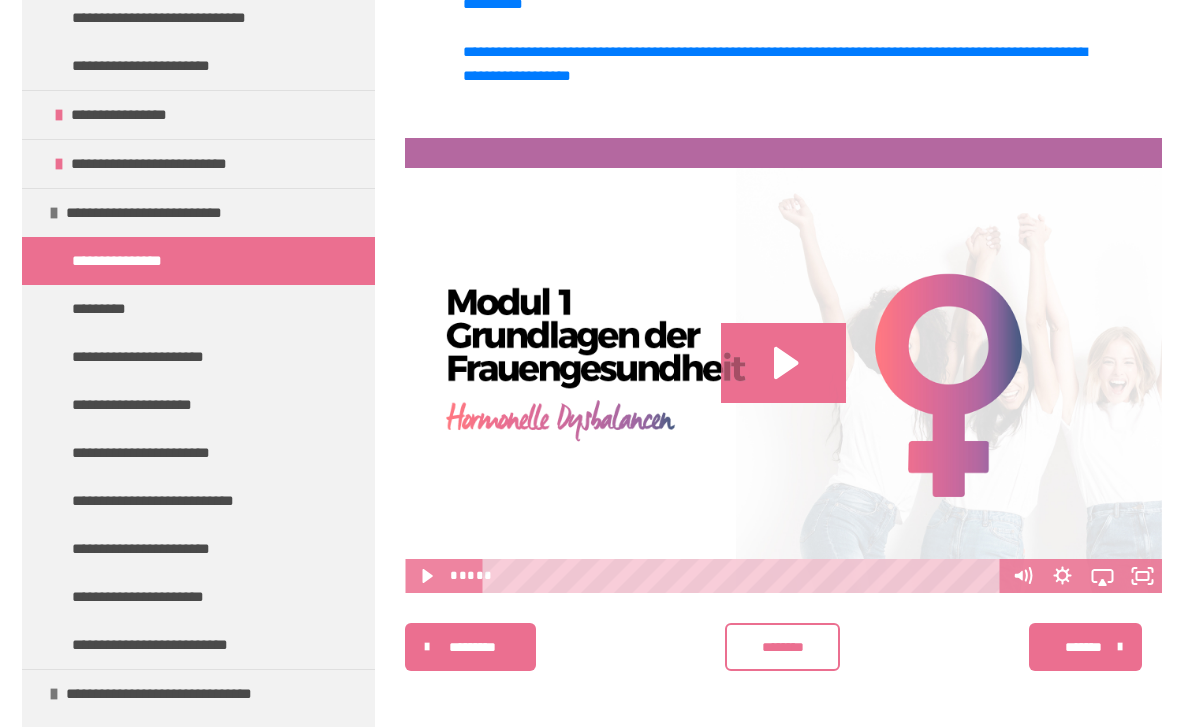 scroll, scrollTop: 905, scrollLeft: 0, axis: vertical 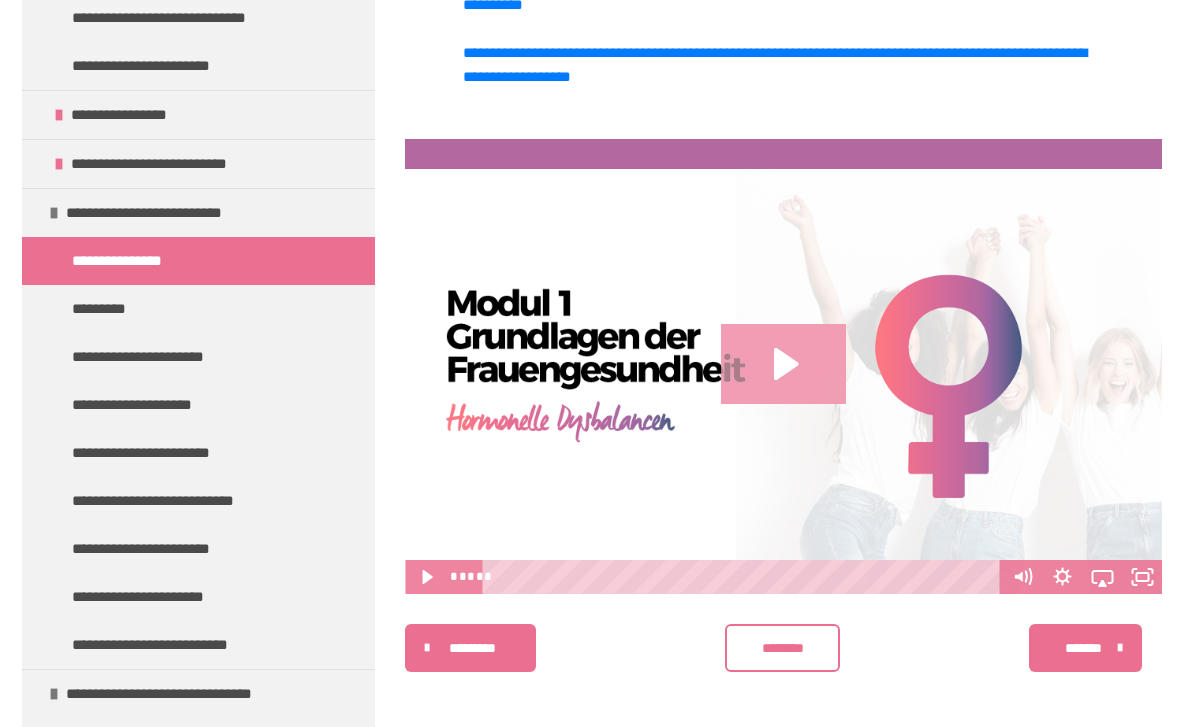 click 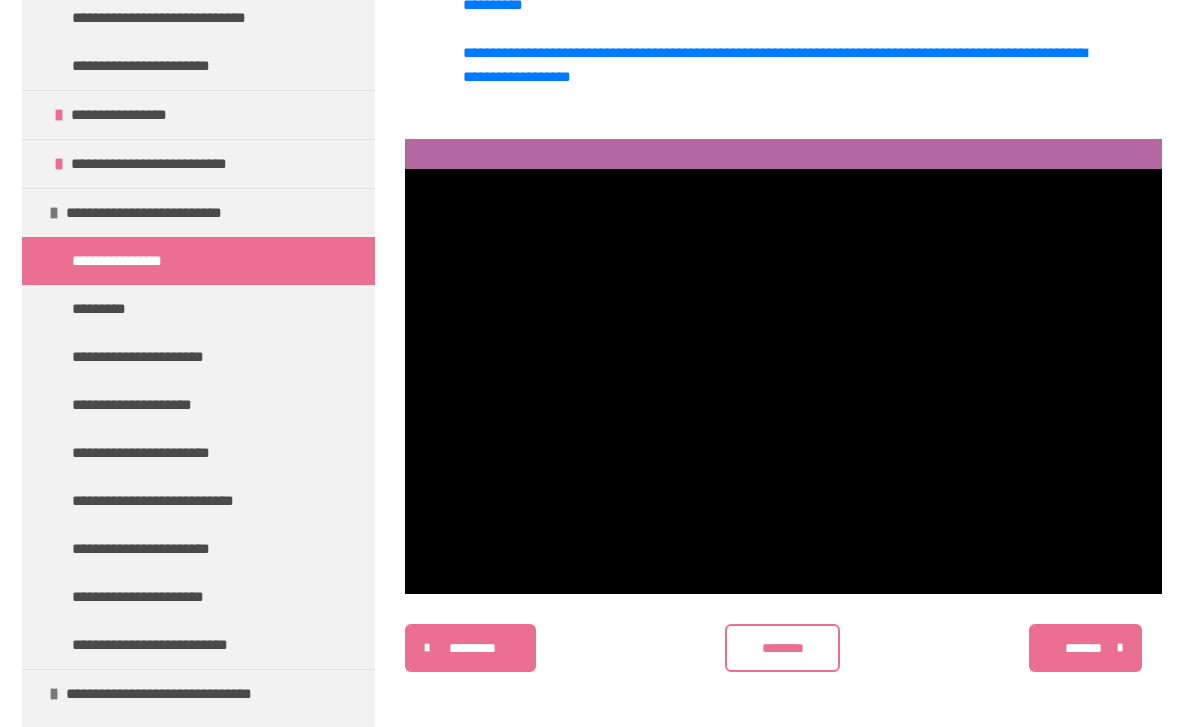 type 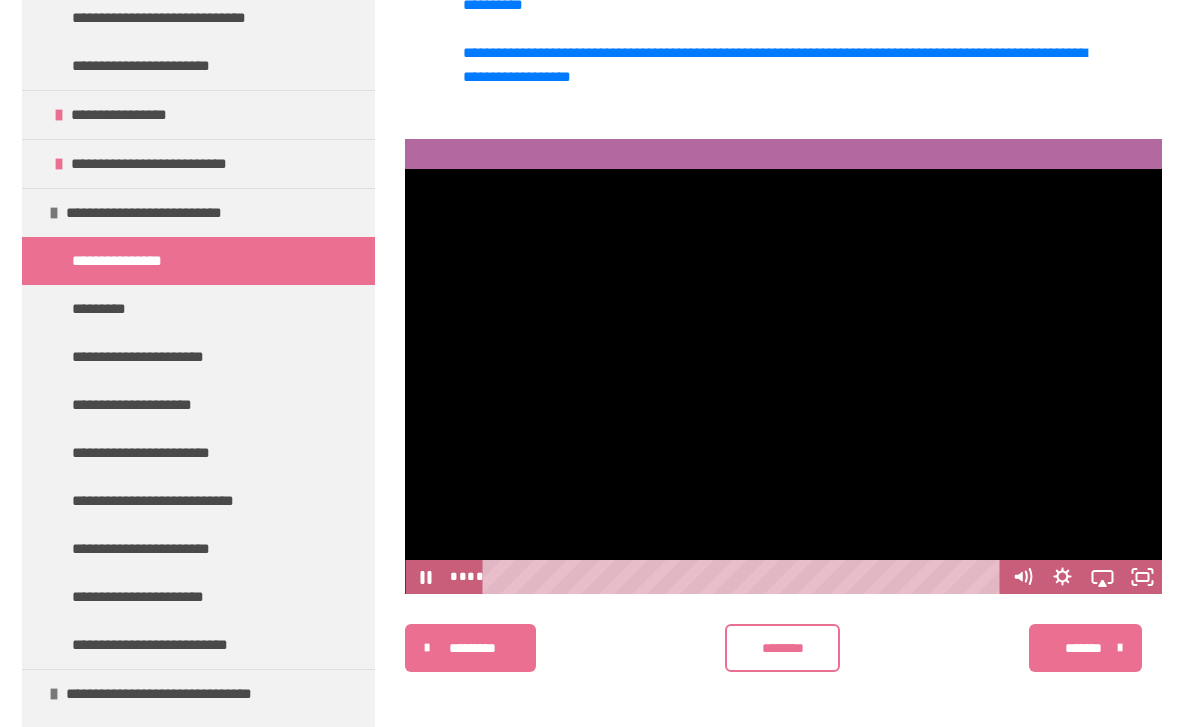 click at bounding box center (783, 382) 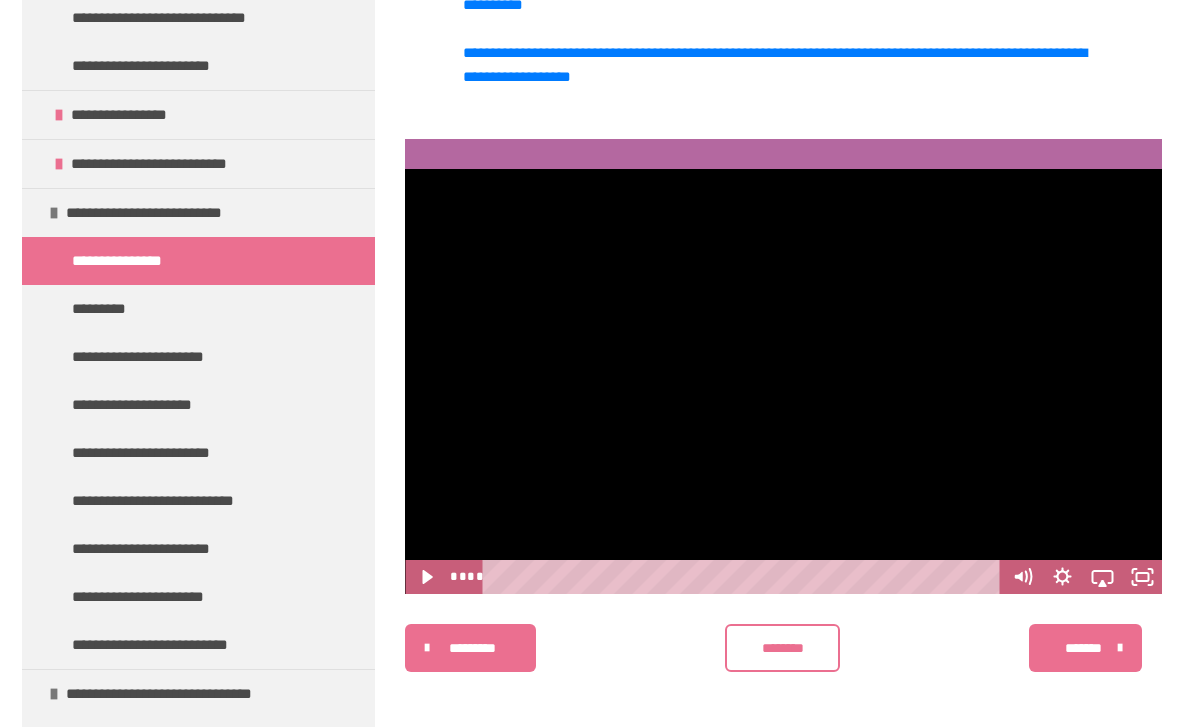 click at bounding box center [783, 382] 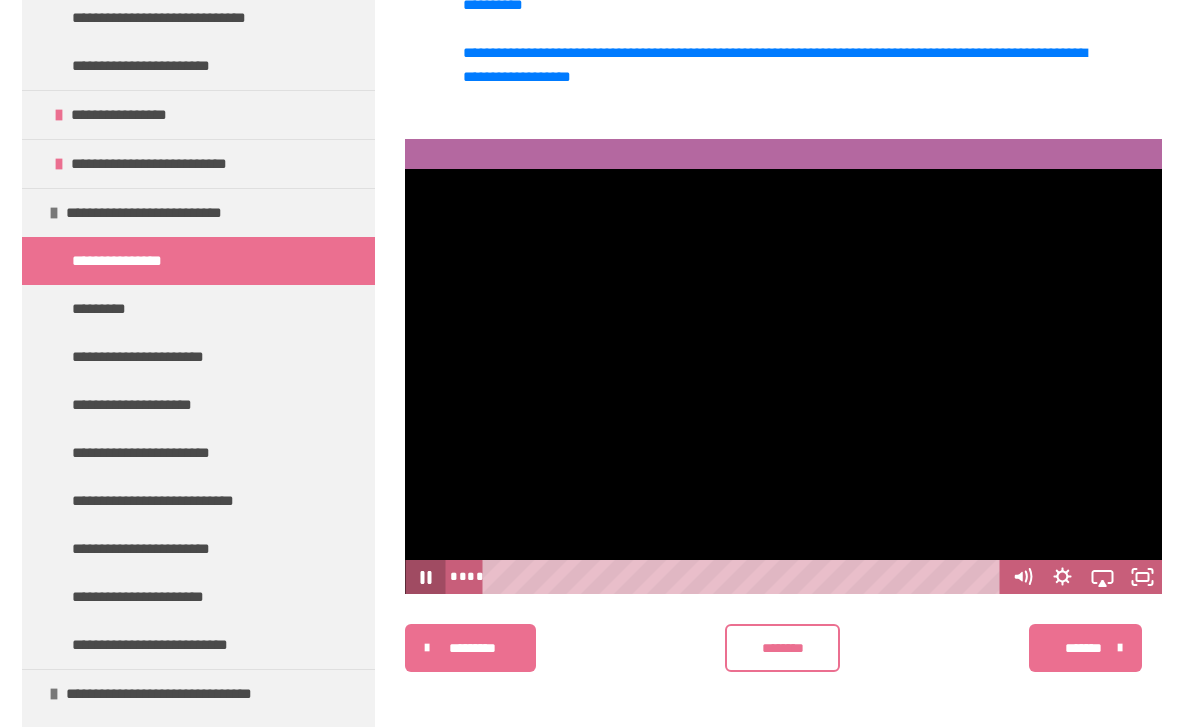 click 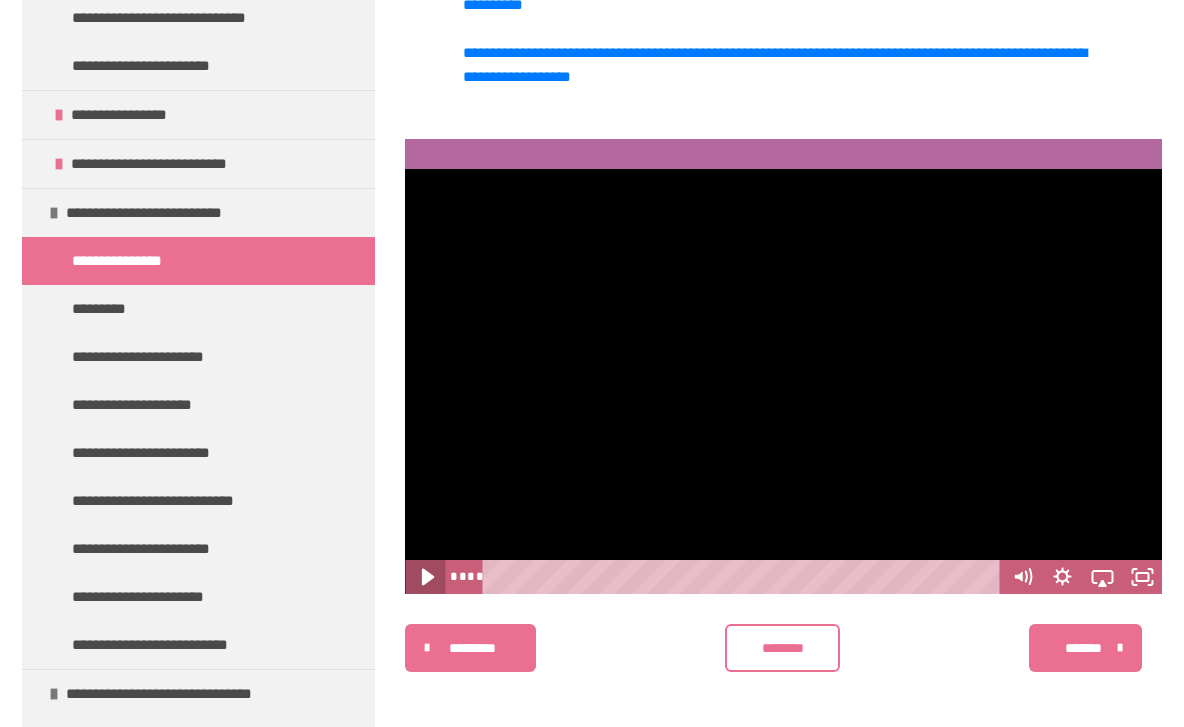 click 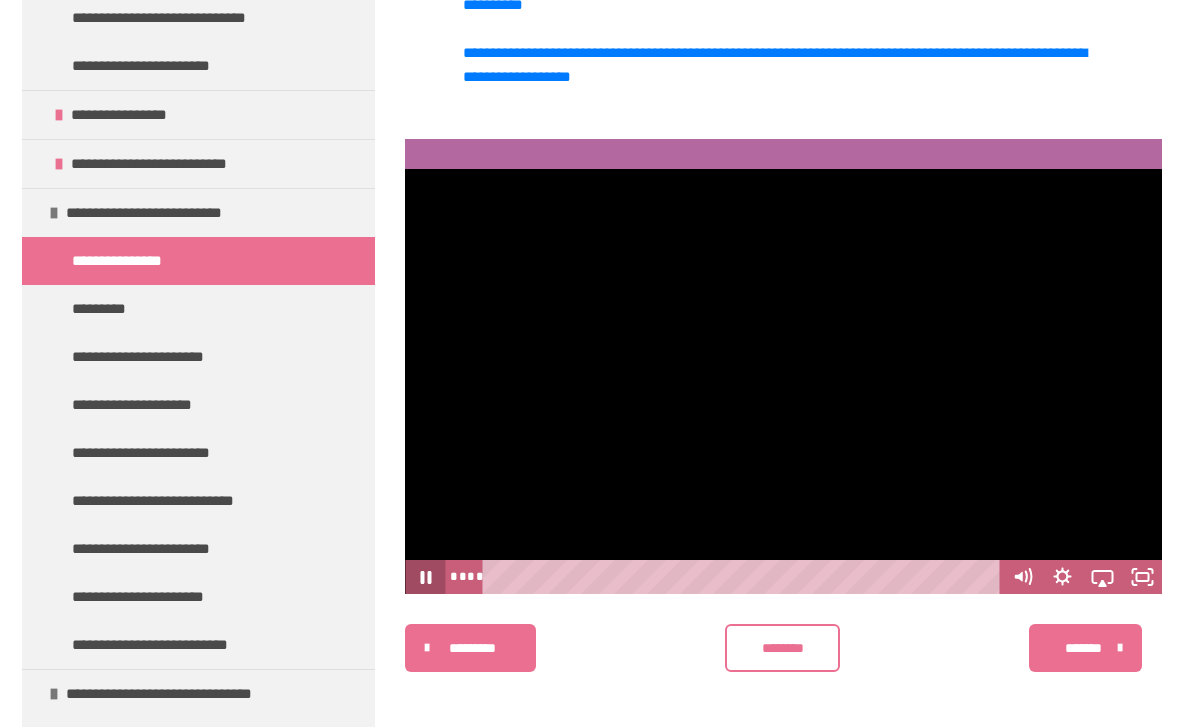 type 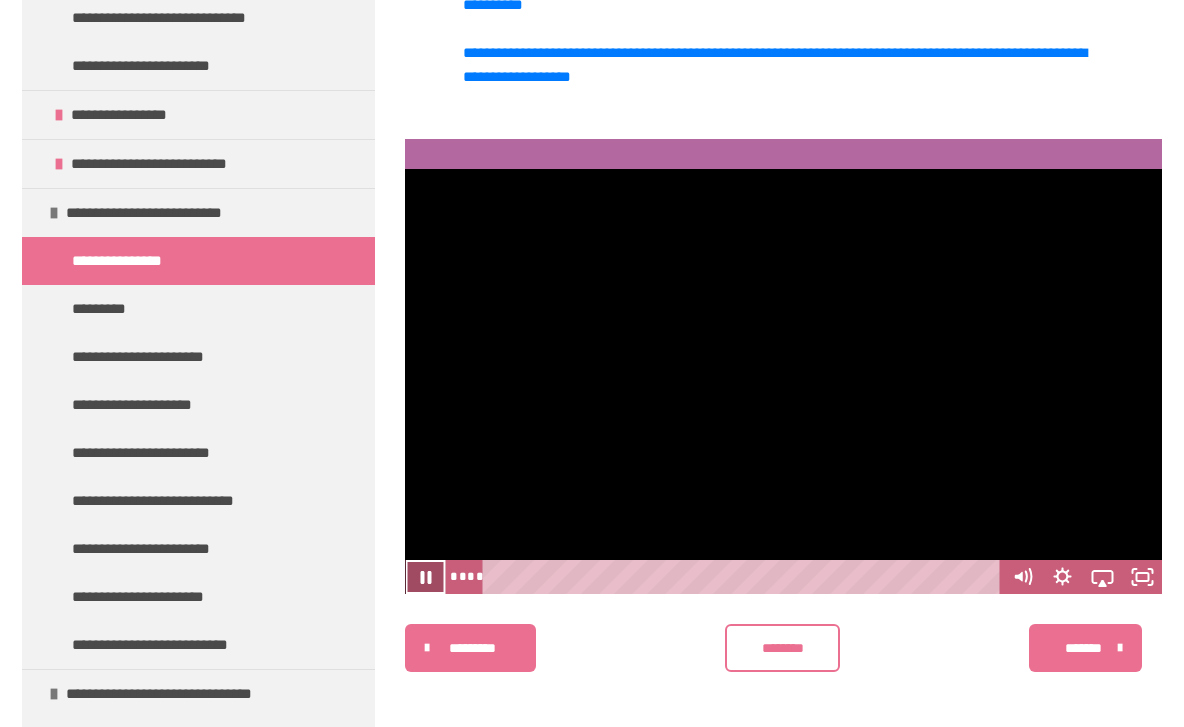 click 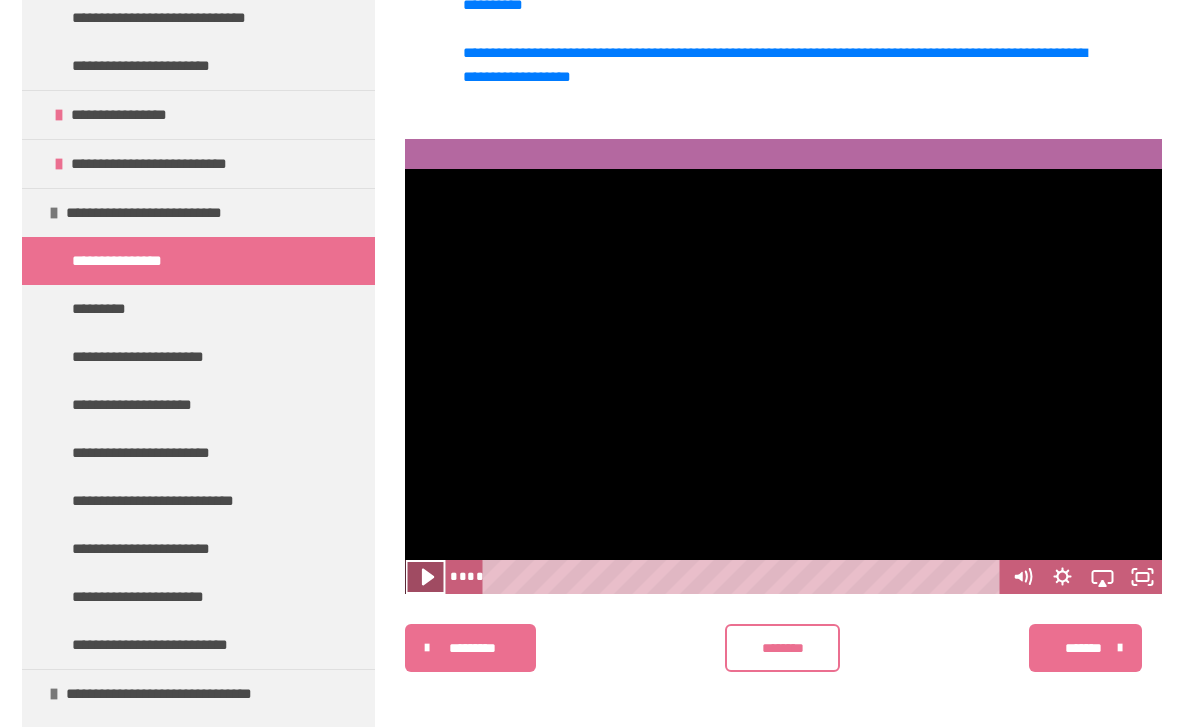 click 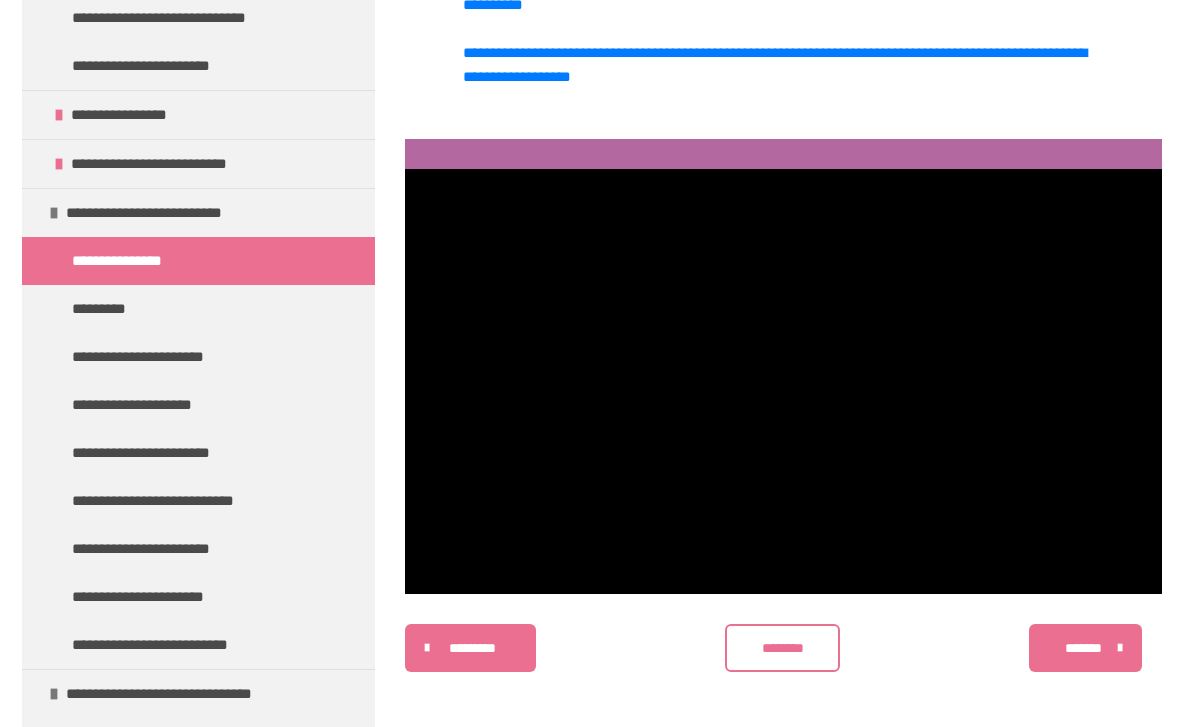 click on "*******" at bounding box center [1083, 648] 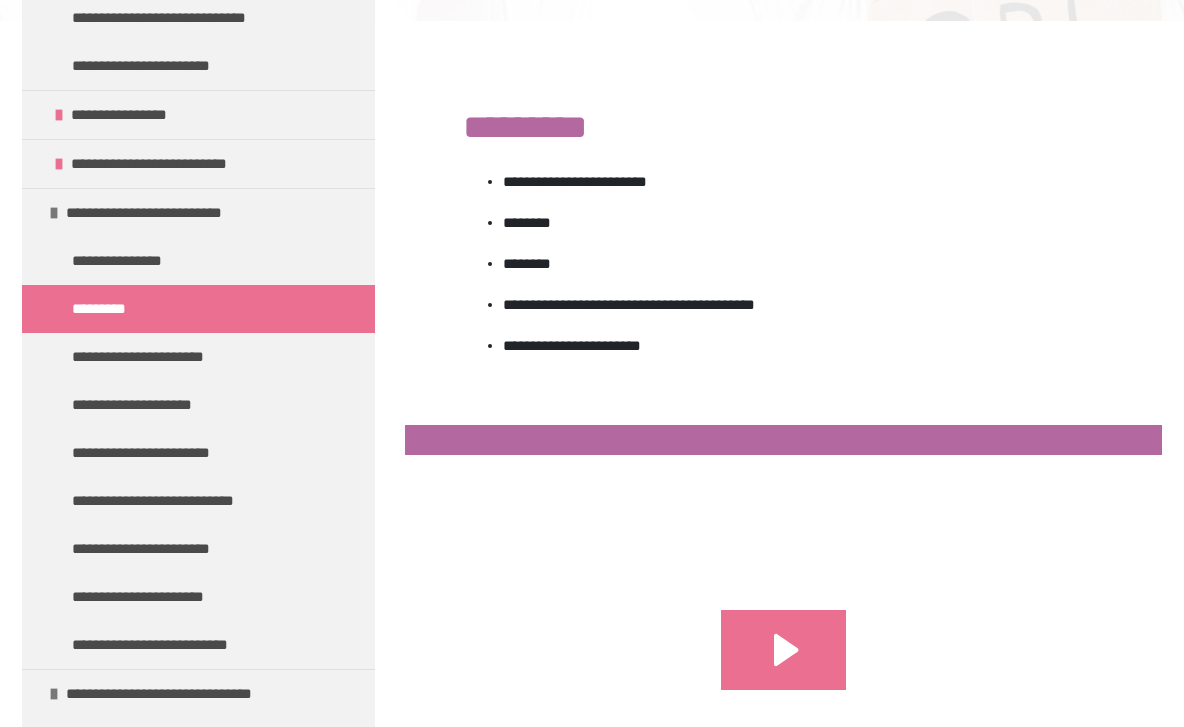scroll, scrollTop: 354, scrollLeft: 0, axis: vertical 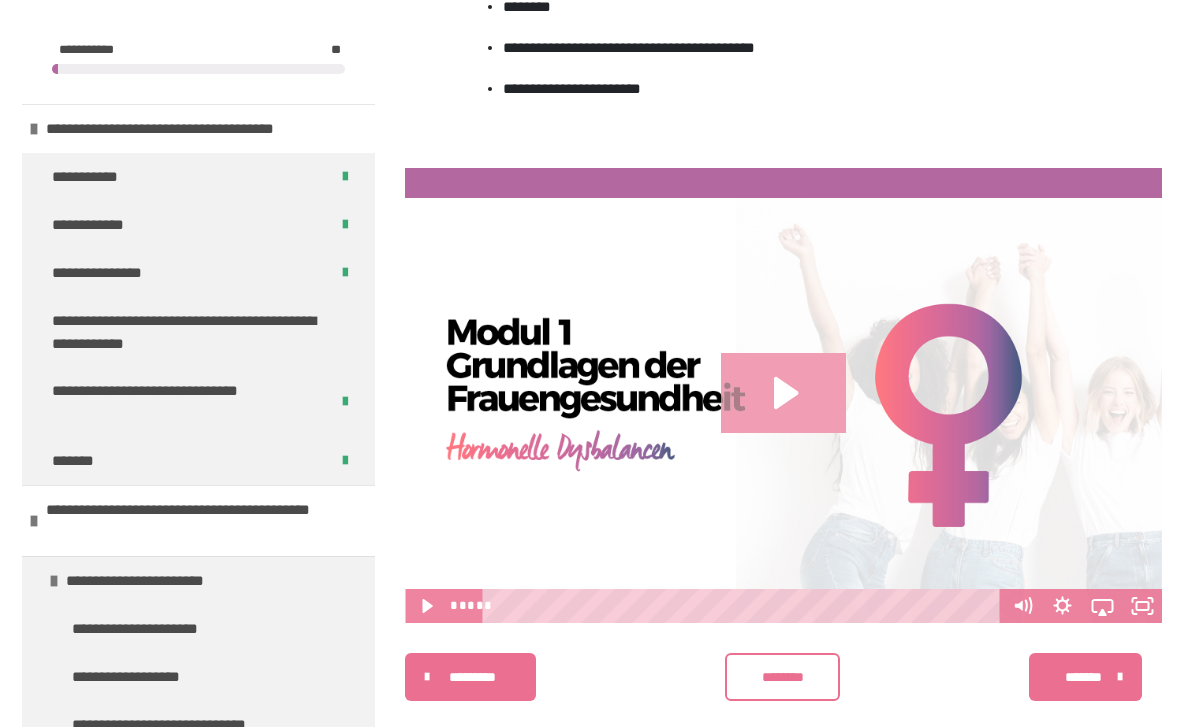 click 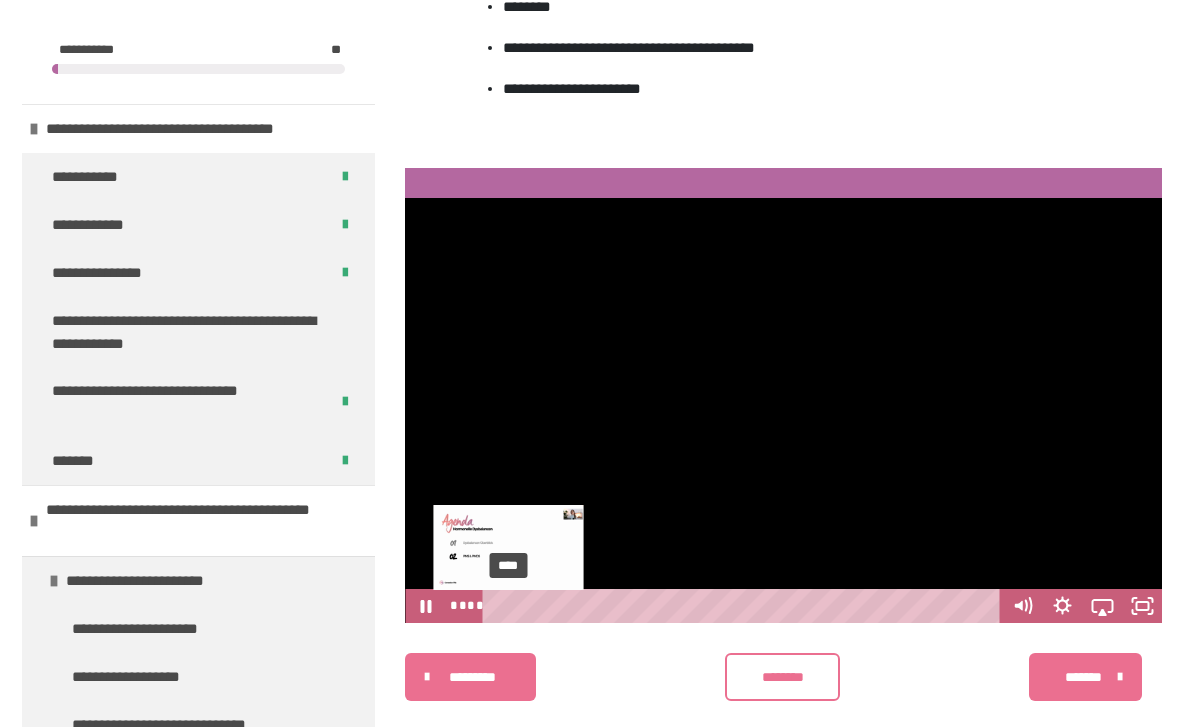 drag, startPoint x: 522, startPoint y: 600, endPoint x: 508, endPoint y: 603, distance: 14.3178215 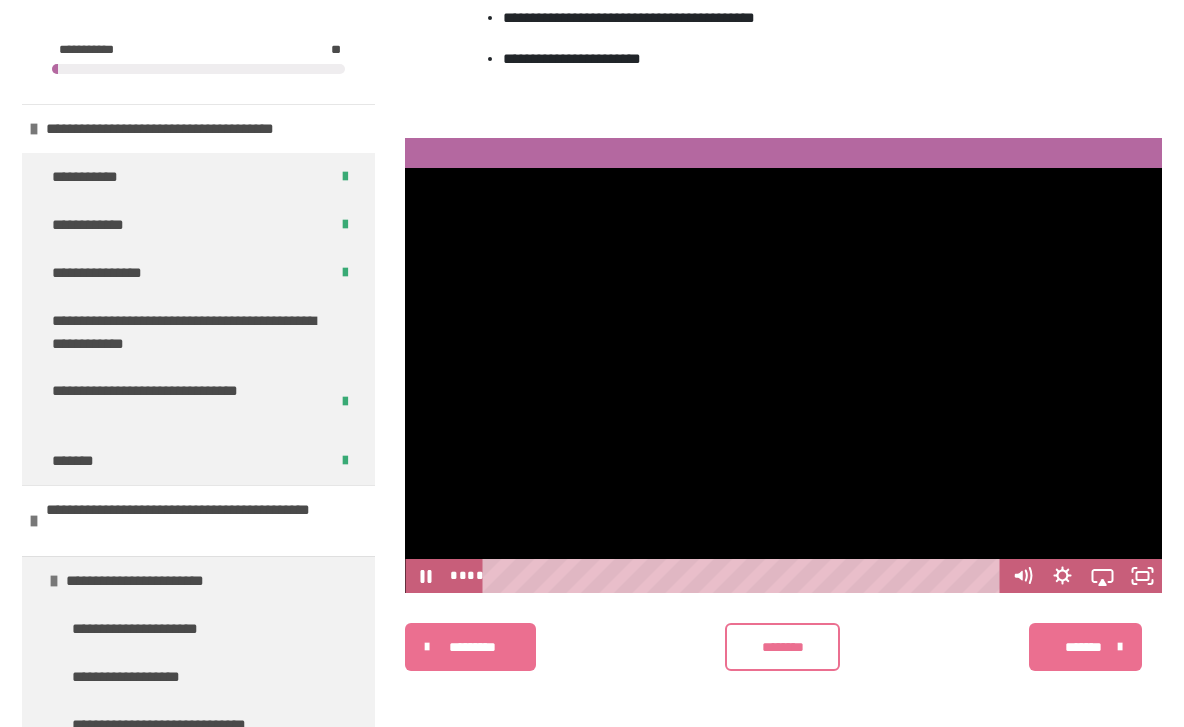 scroll, scrollTop: 648, scrollLeft: 0, axis: vertical 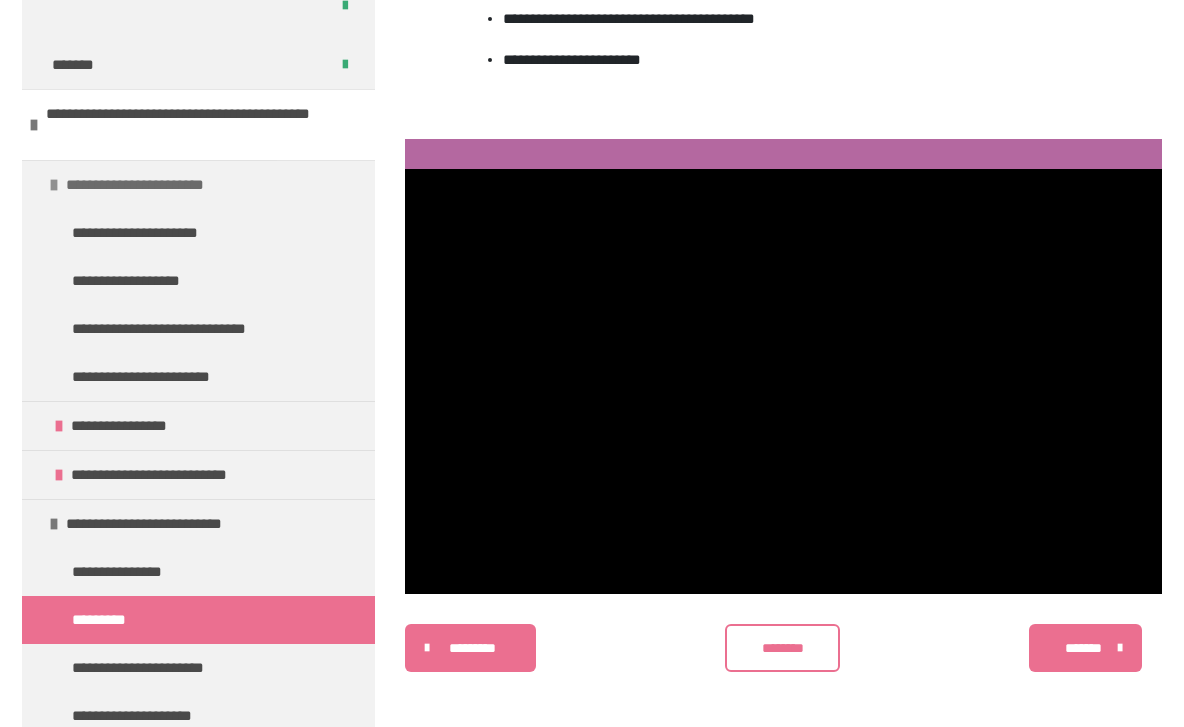 click at bounding box center [54, 185] 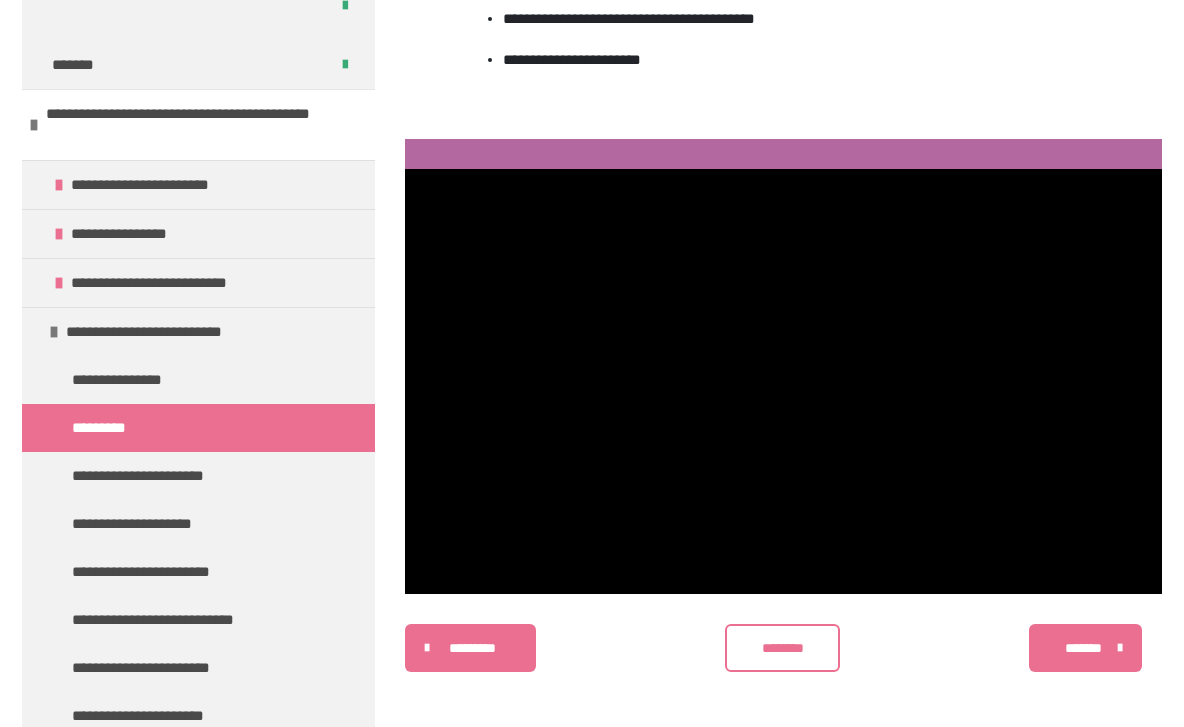 click on "********* ******** *******" at bounding box center [783, 648] 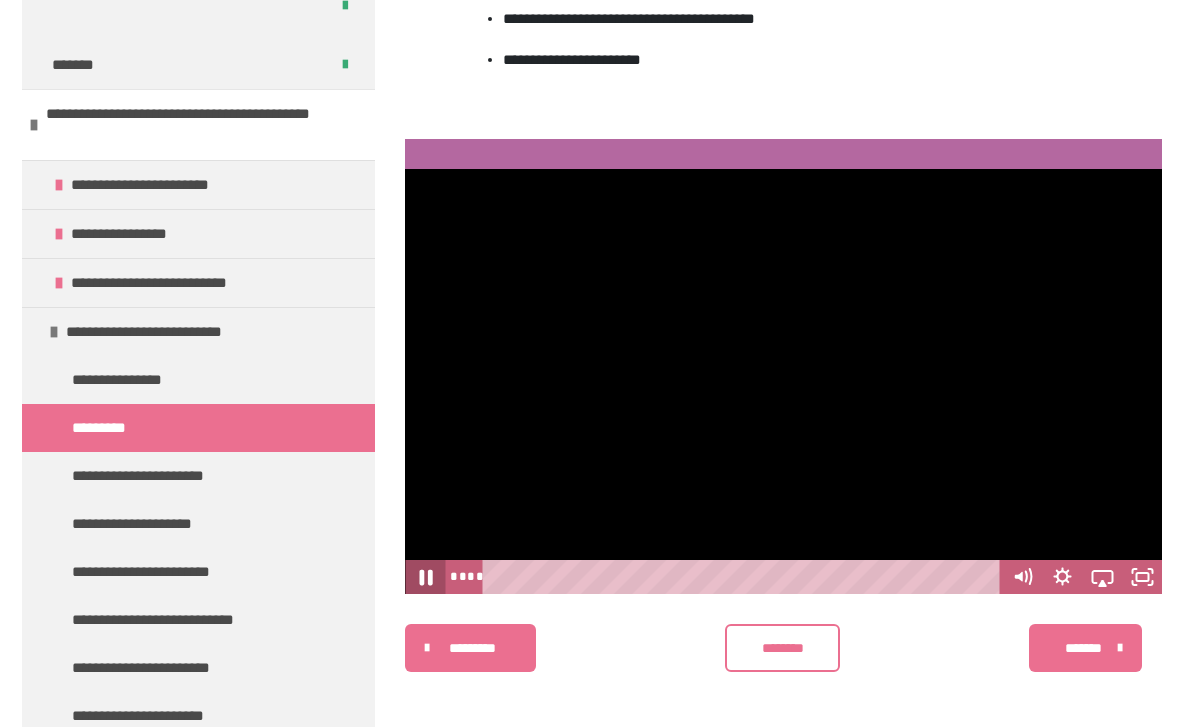 click 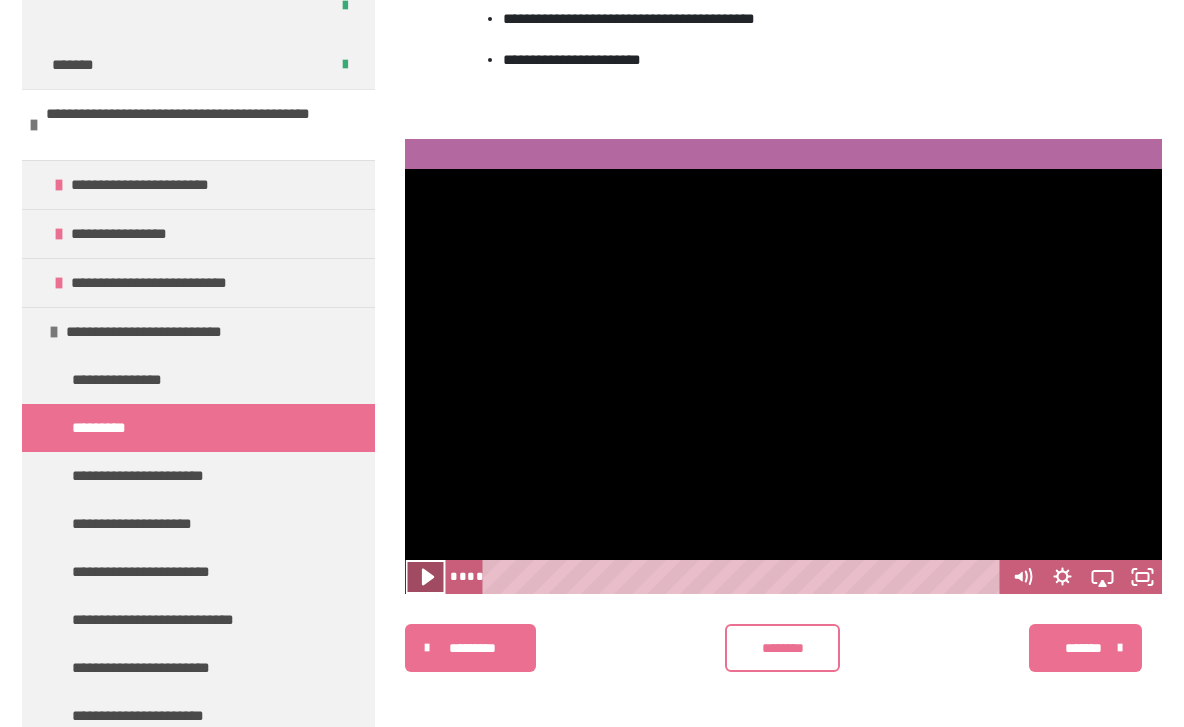 click 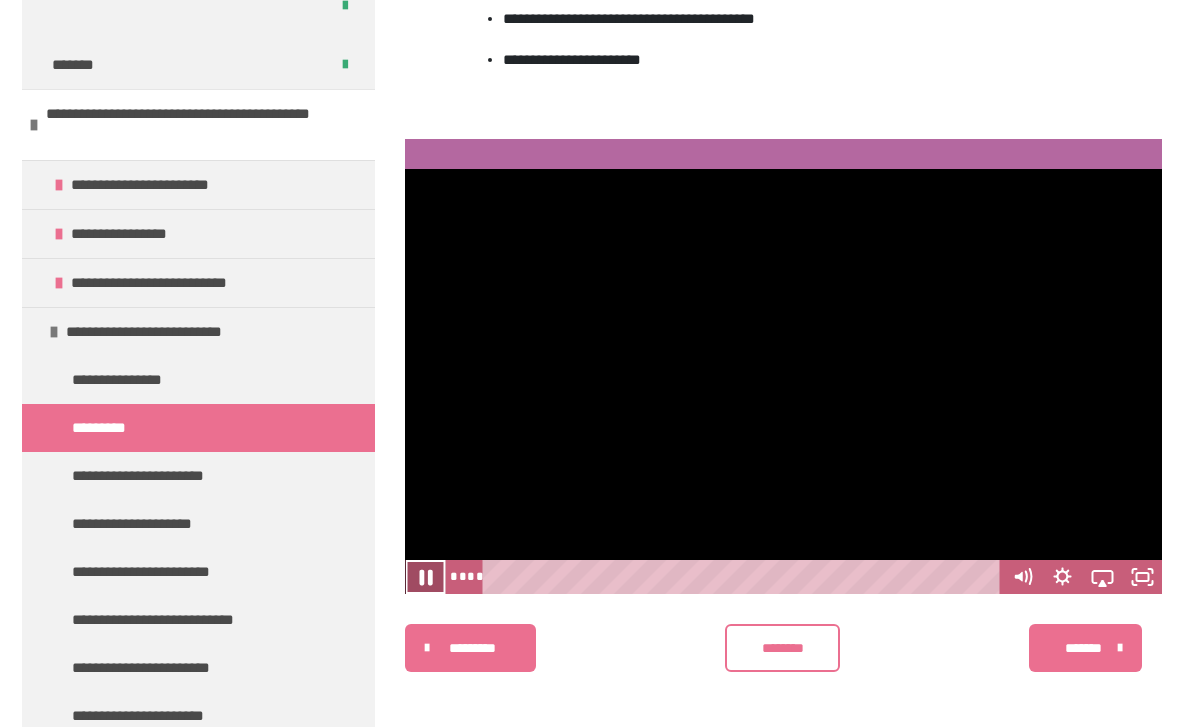 click 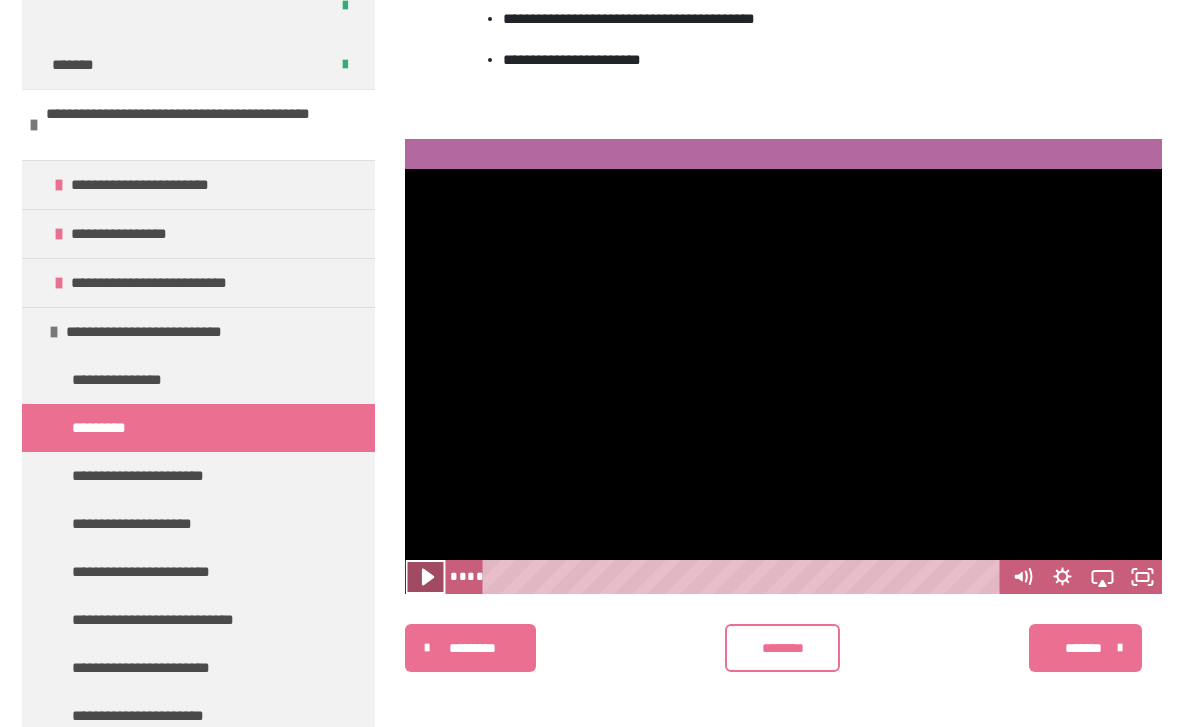 click 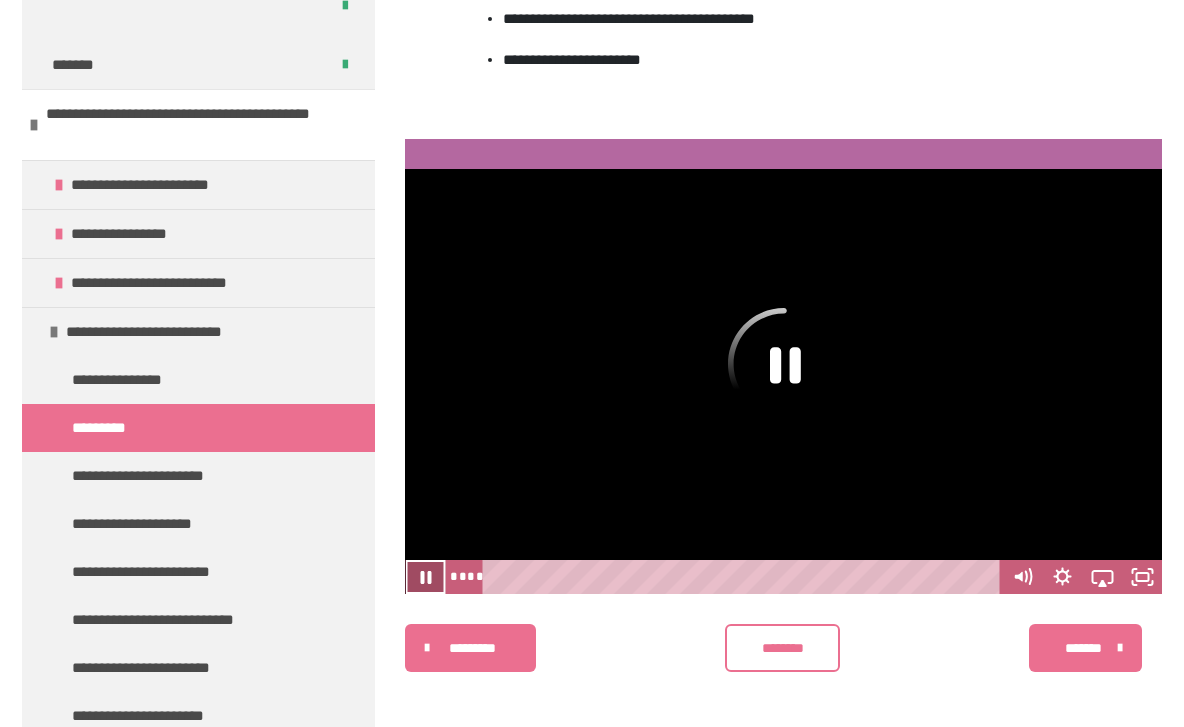 click 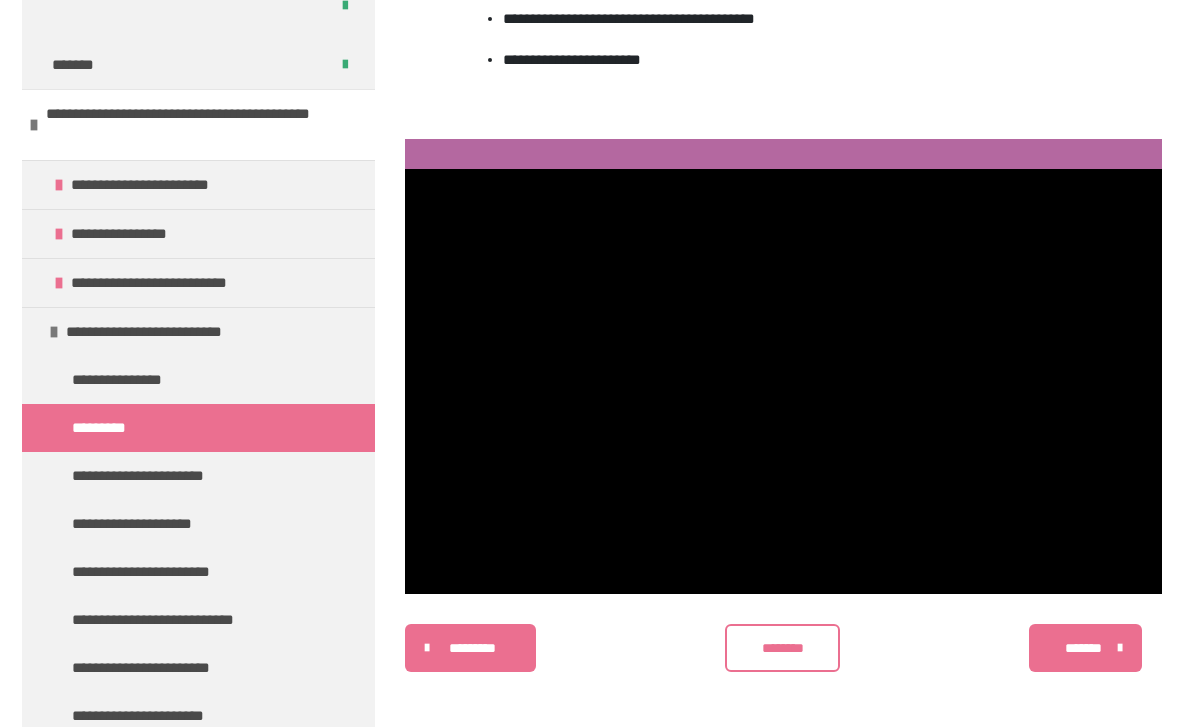 click at bounding box center [783, 382] 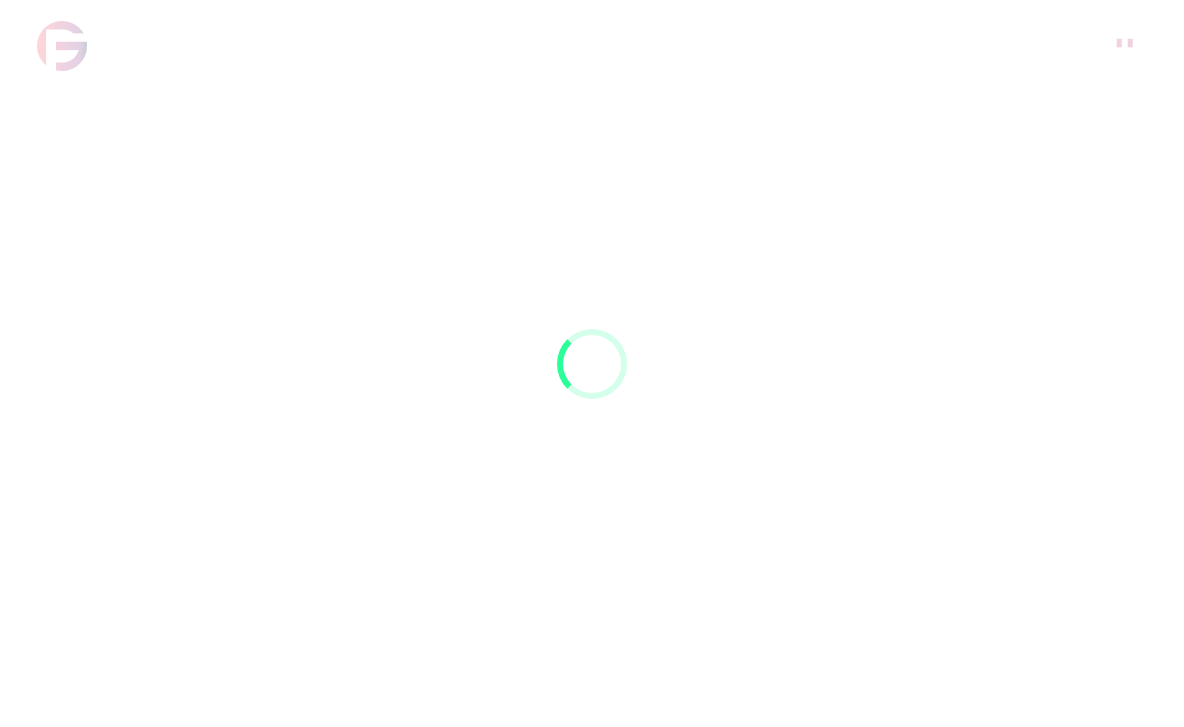 scroll, scrollTop: 0, scrollLeft: 0, axis: both 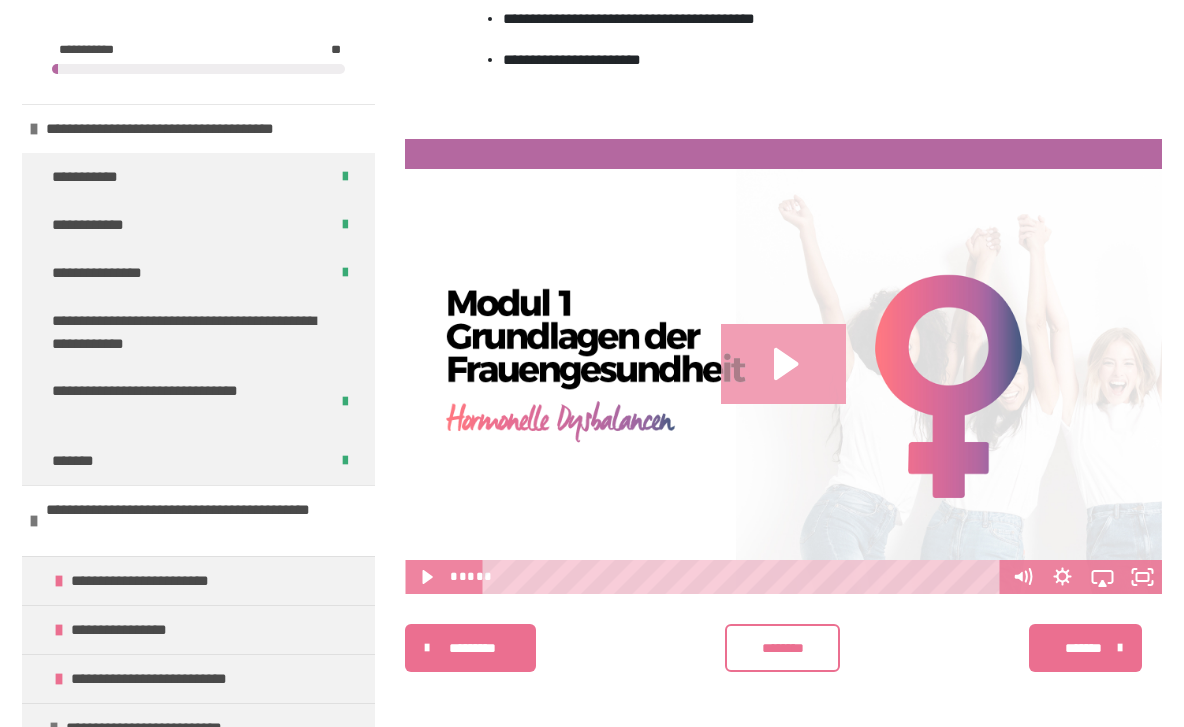 click 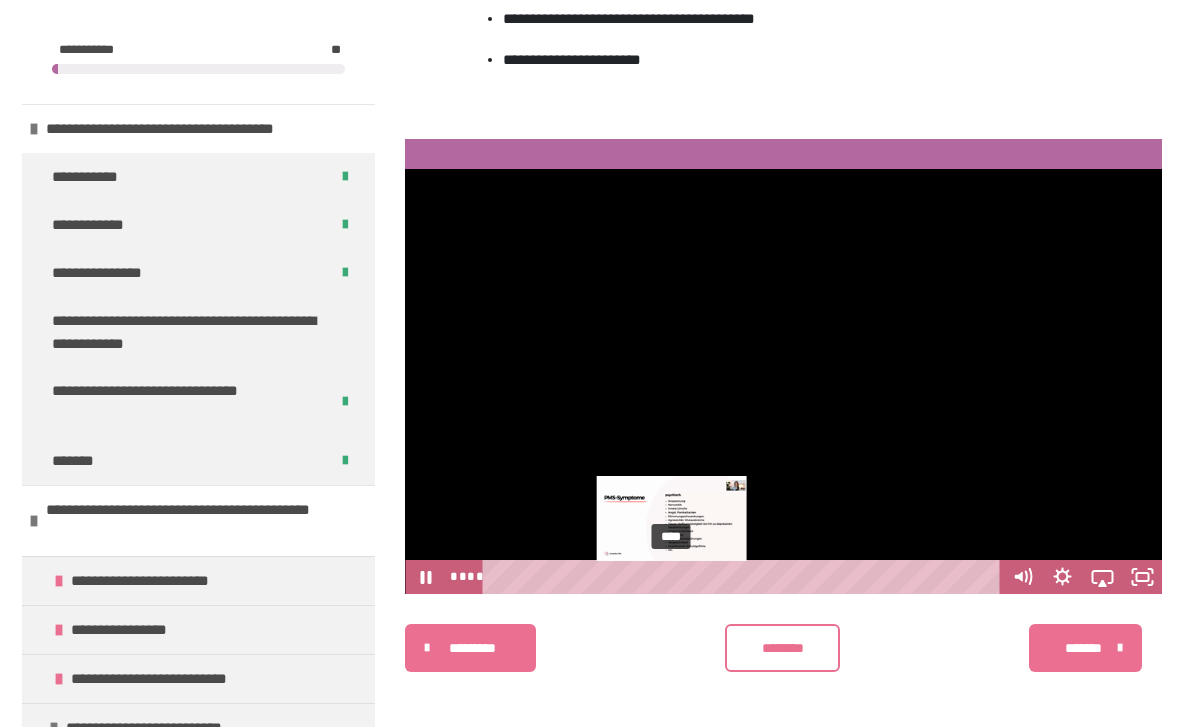drag, startPoint x: 633, startPoint y: 570, endPoint x: 676, endPoint y: 570, distance: 43 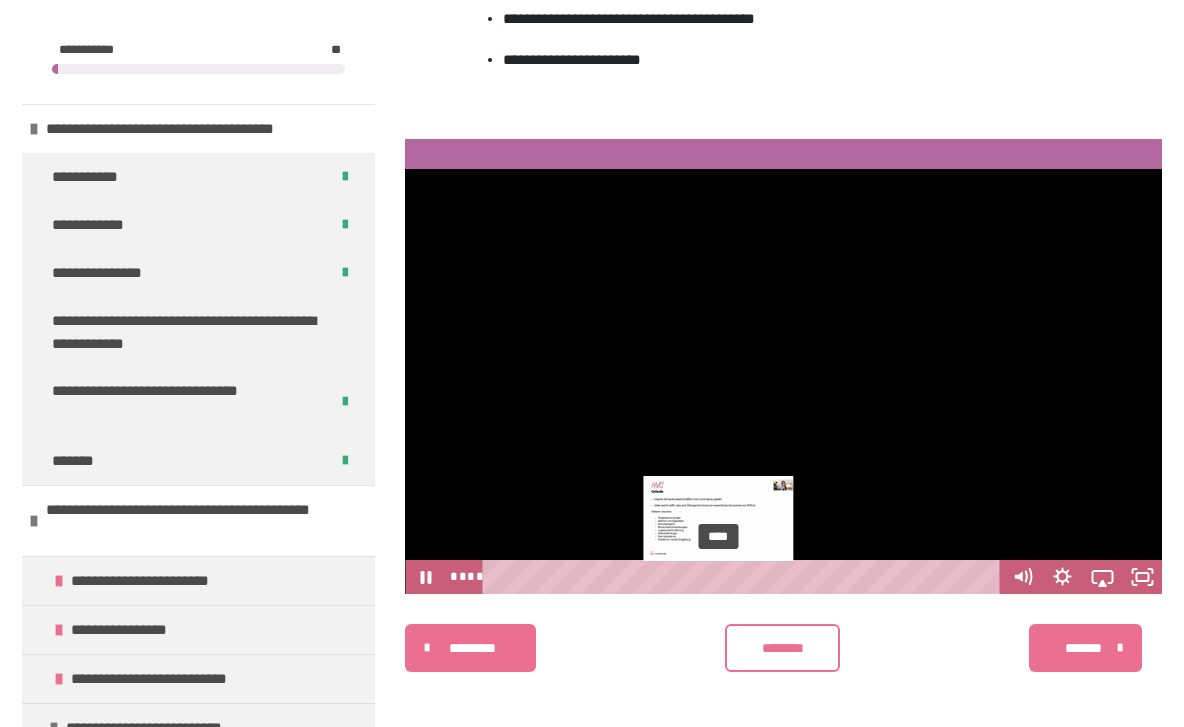 click on "****" at bounding box center (745, 577) 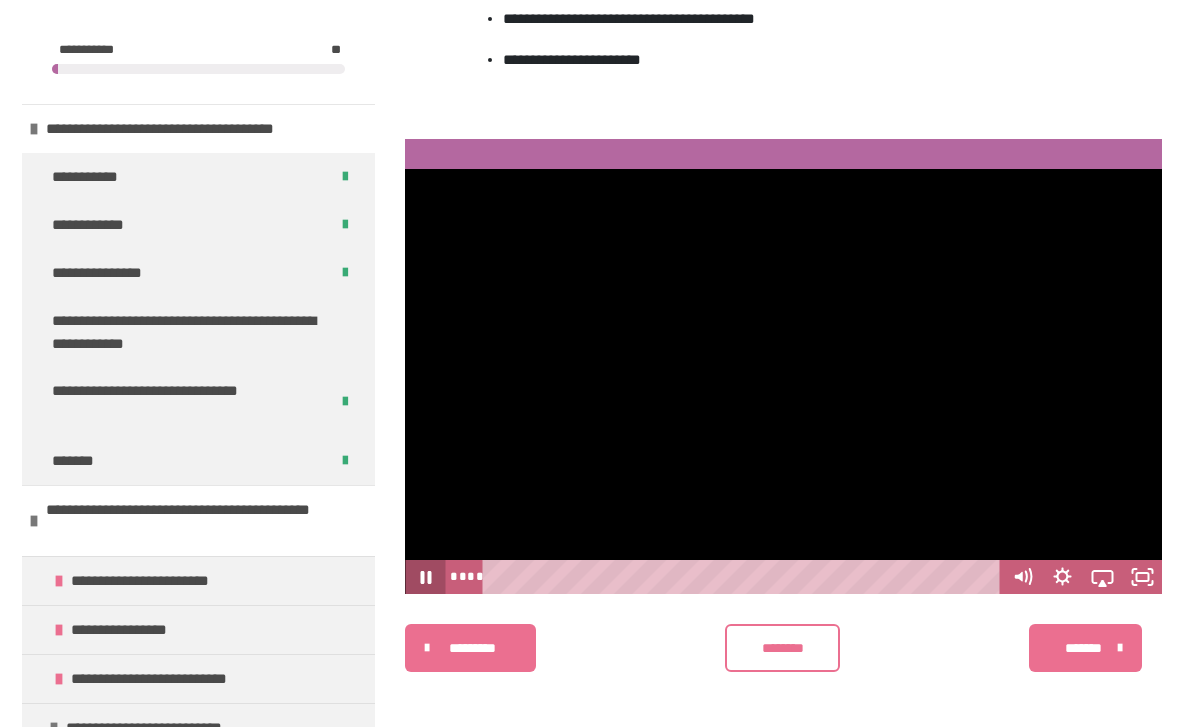 click 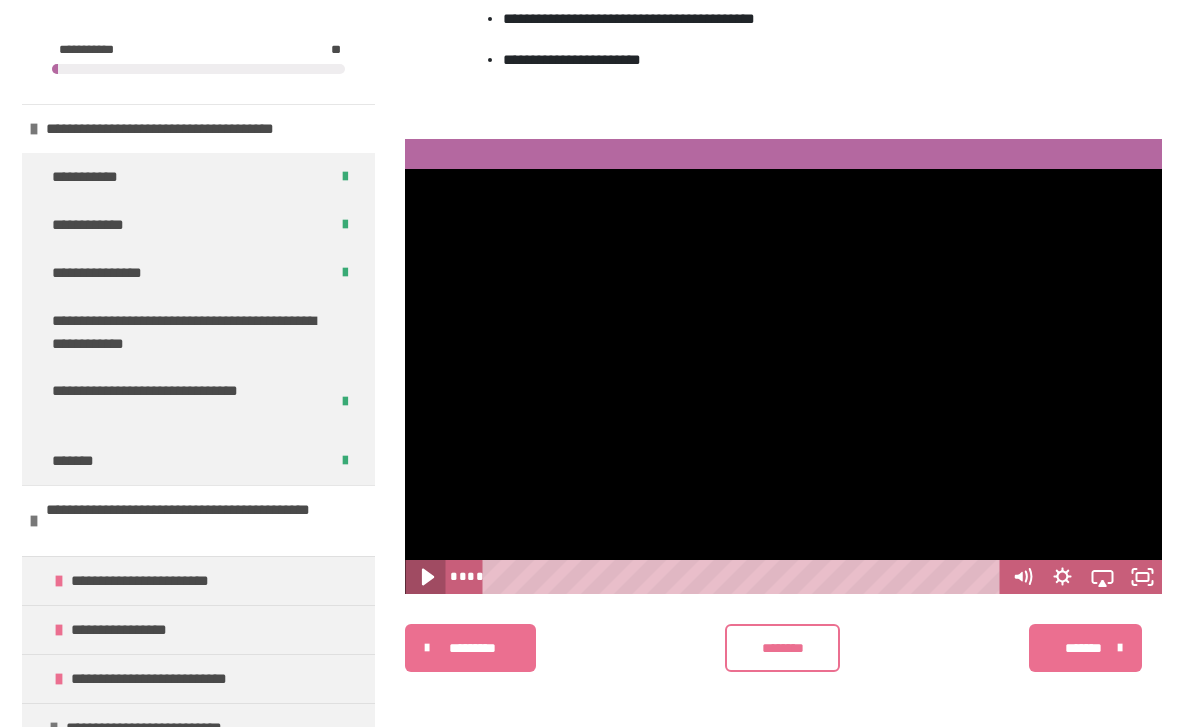 click 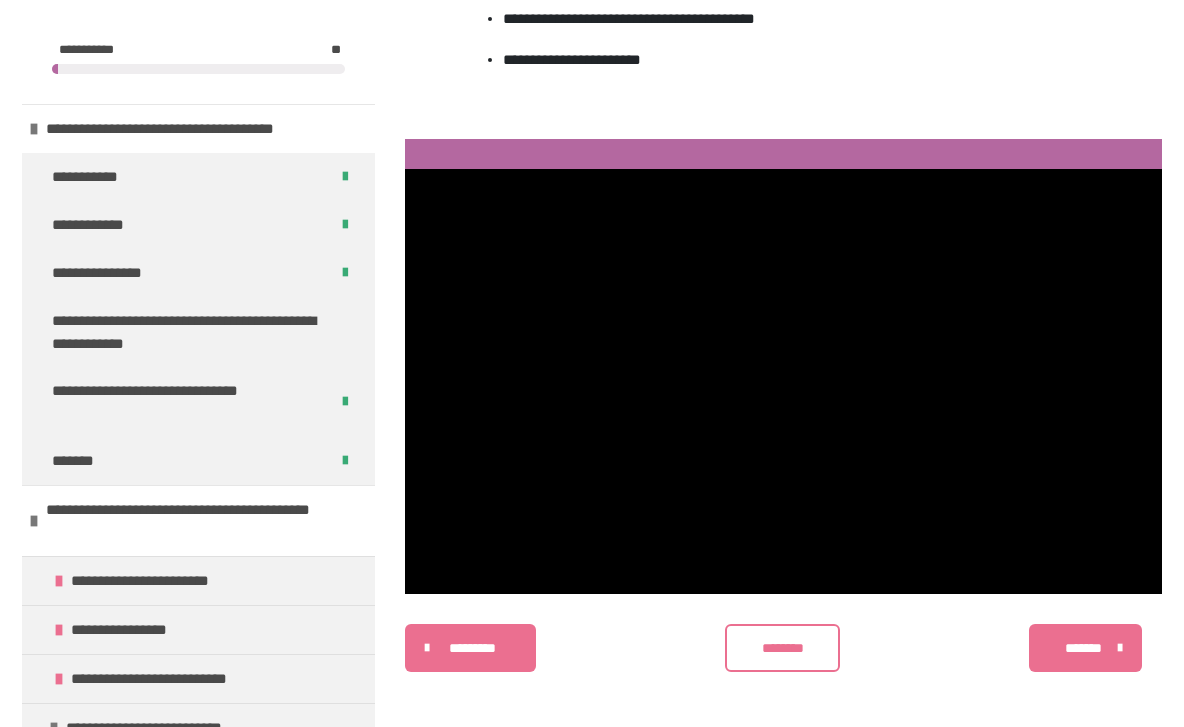 type 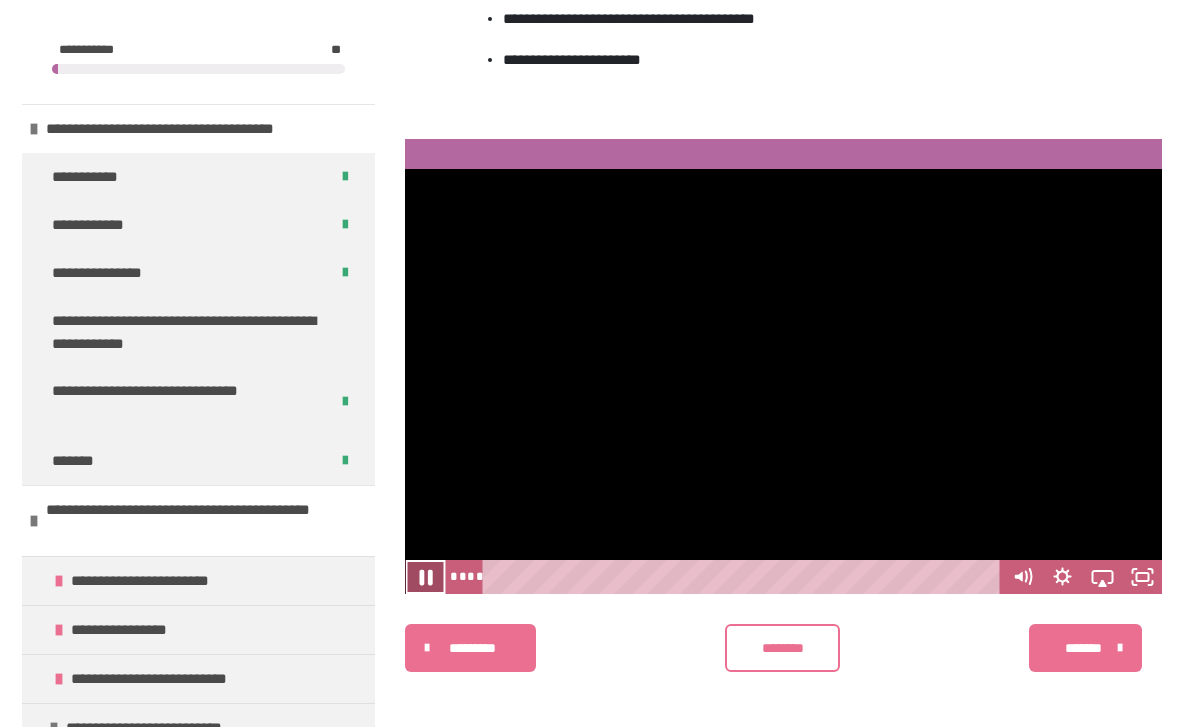 click 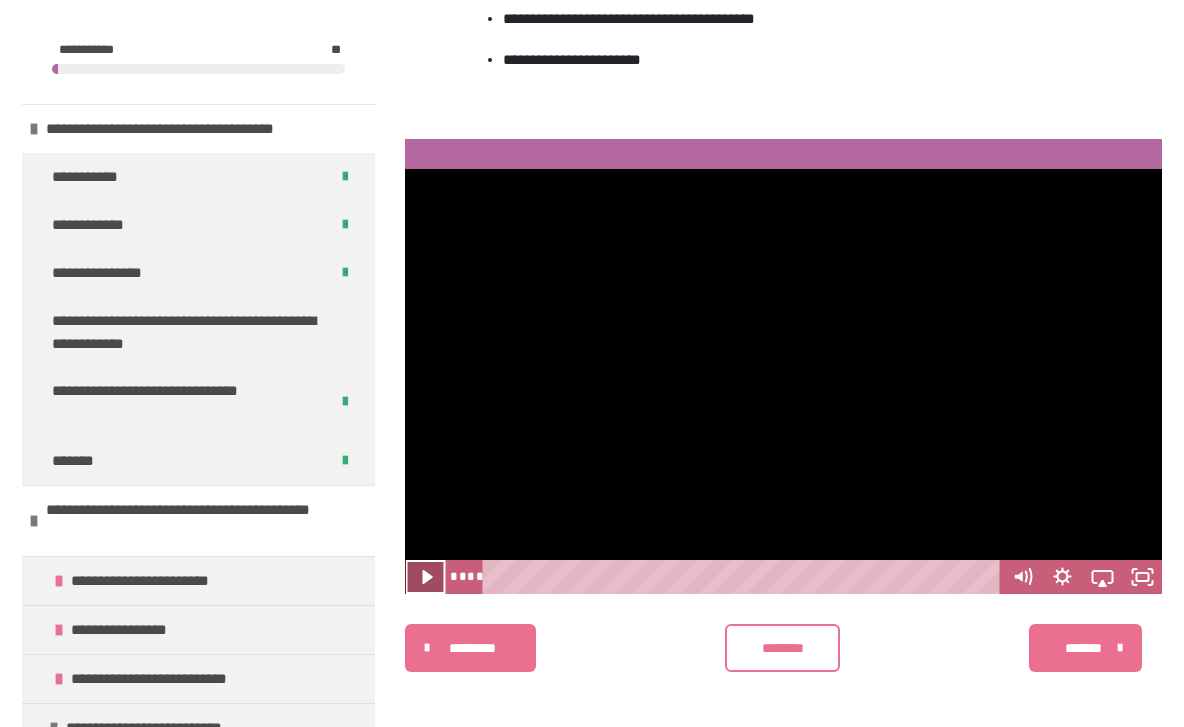 click 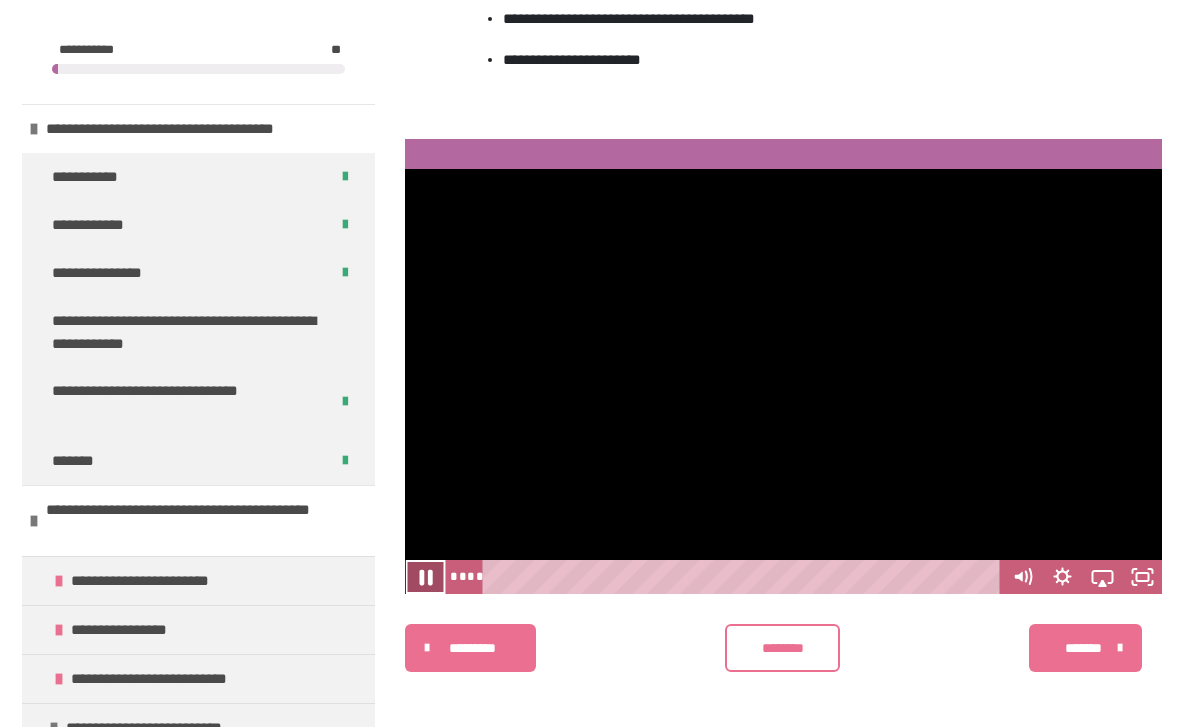 click 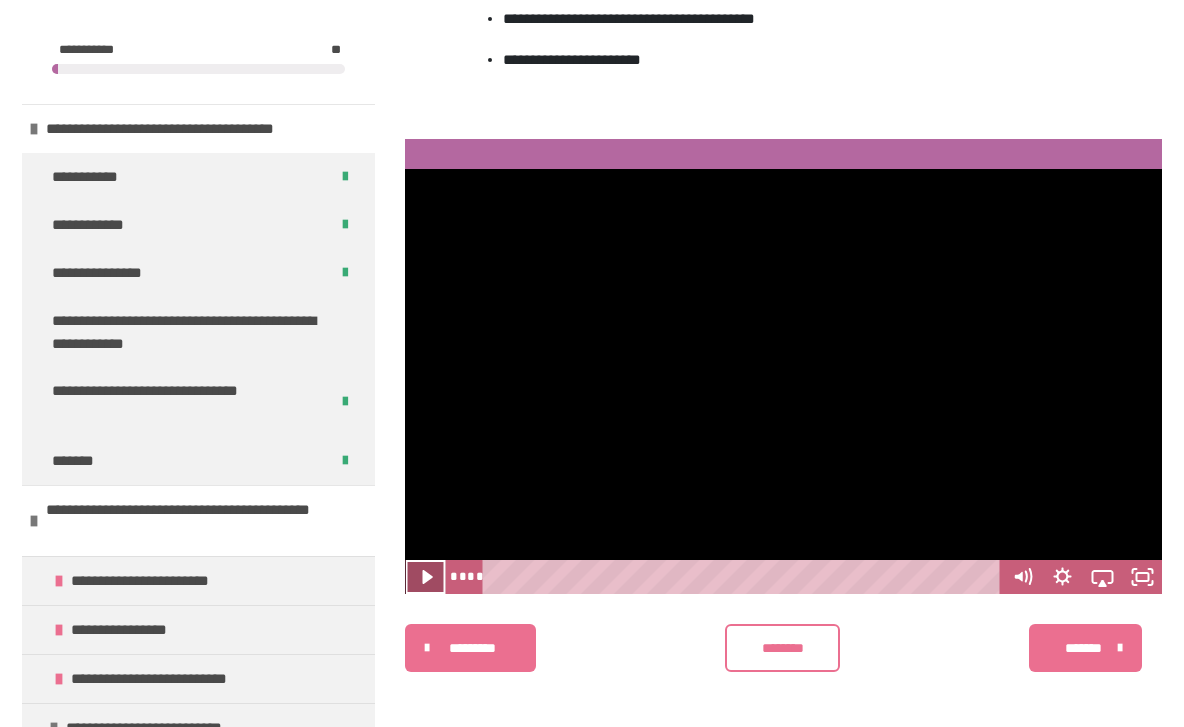 click 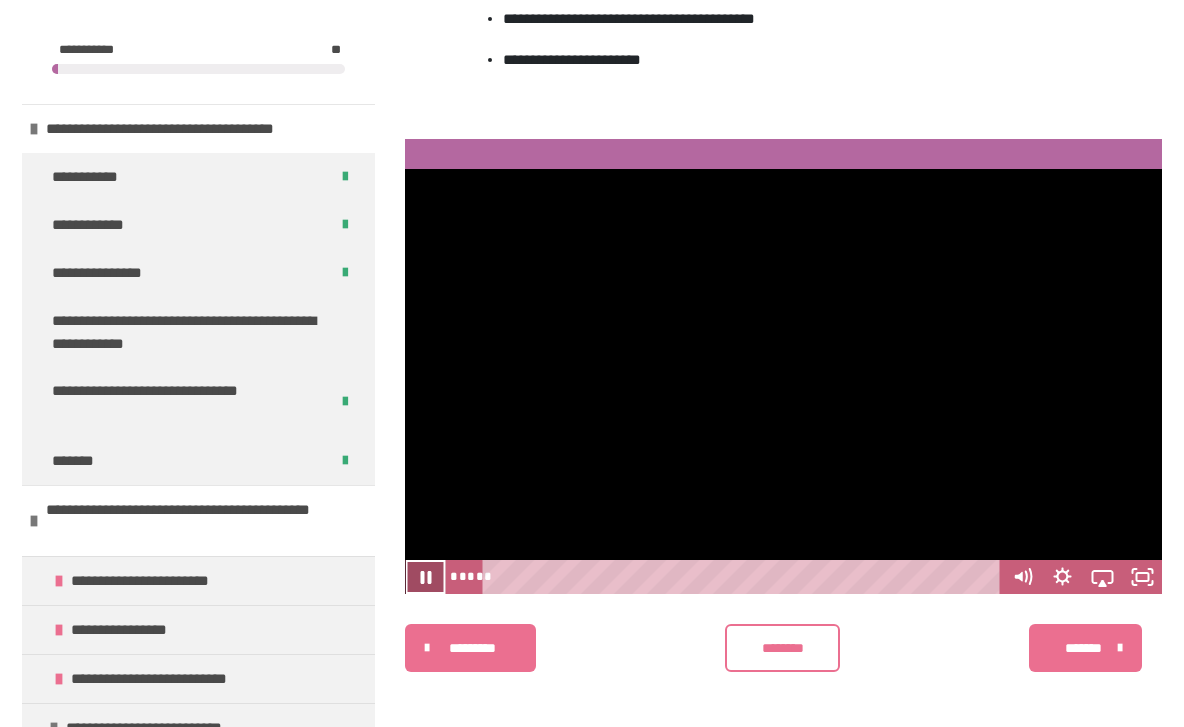click 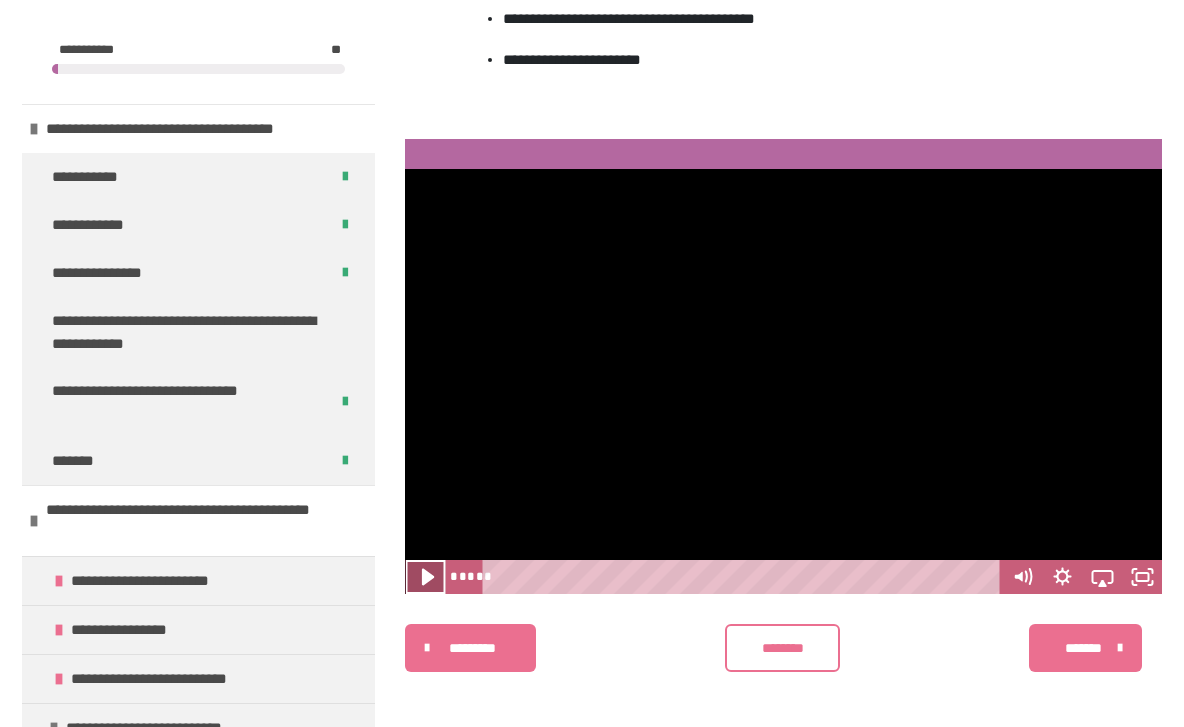 click 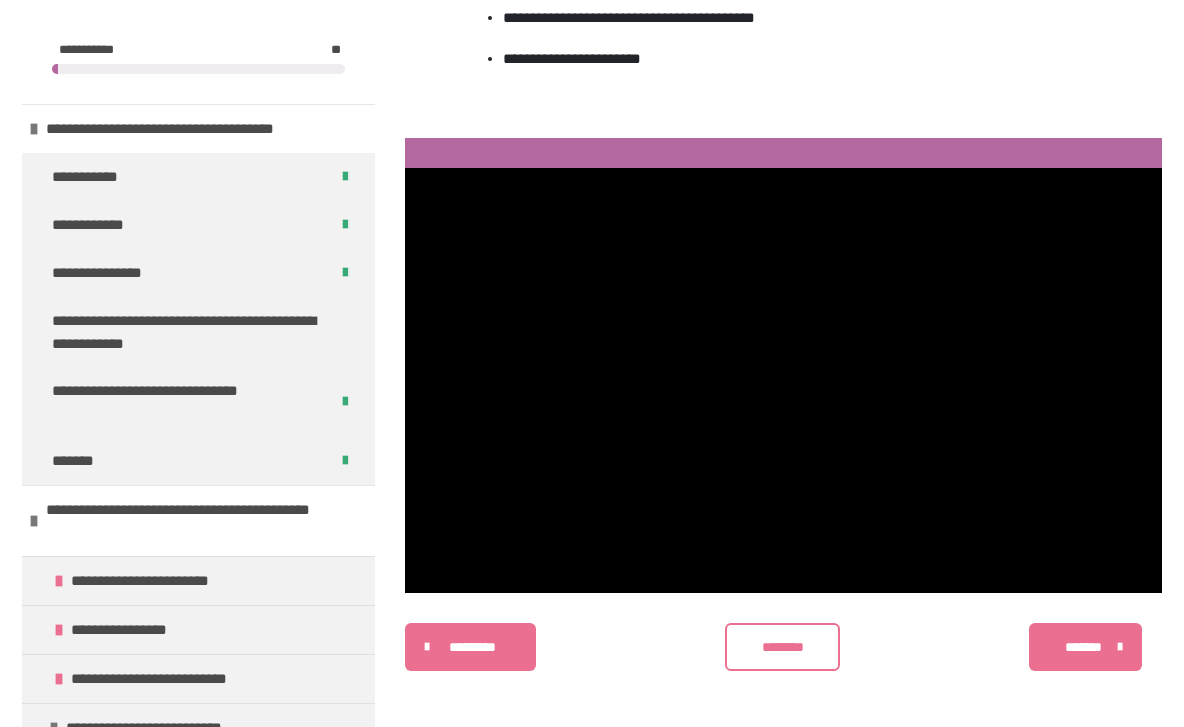scroll, scrollTop: 648, scrollLeft: 0, axis: vertical 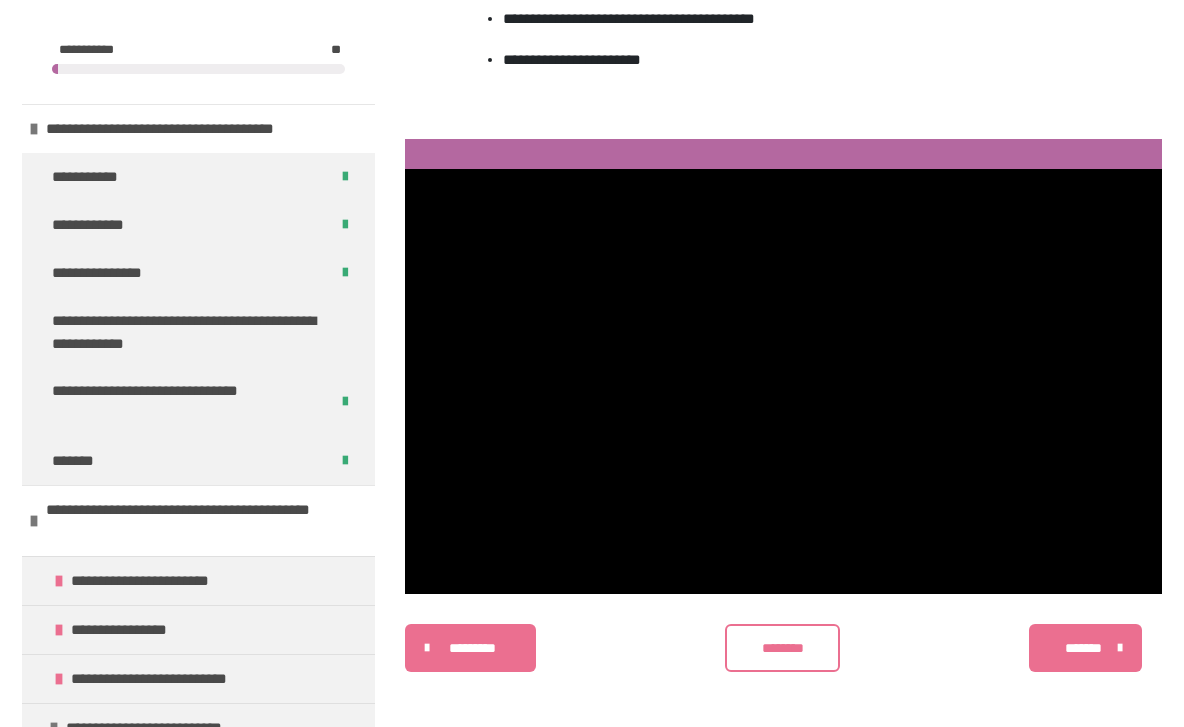 click on "*******" at bounding box center (1083, 648) 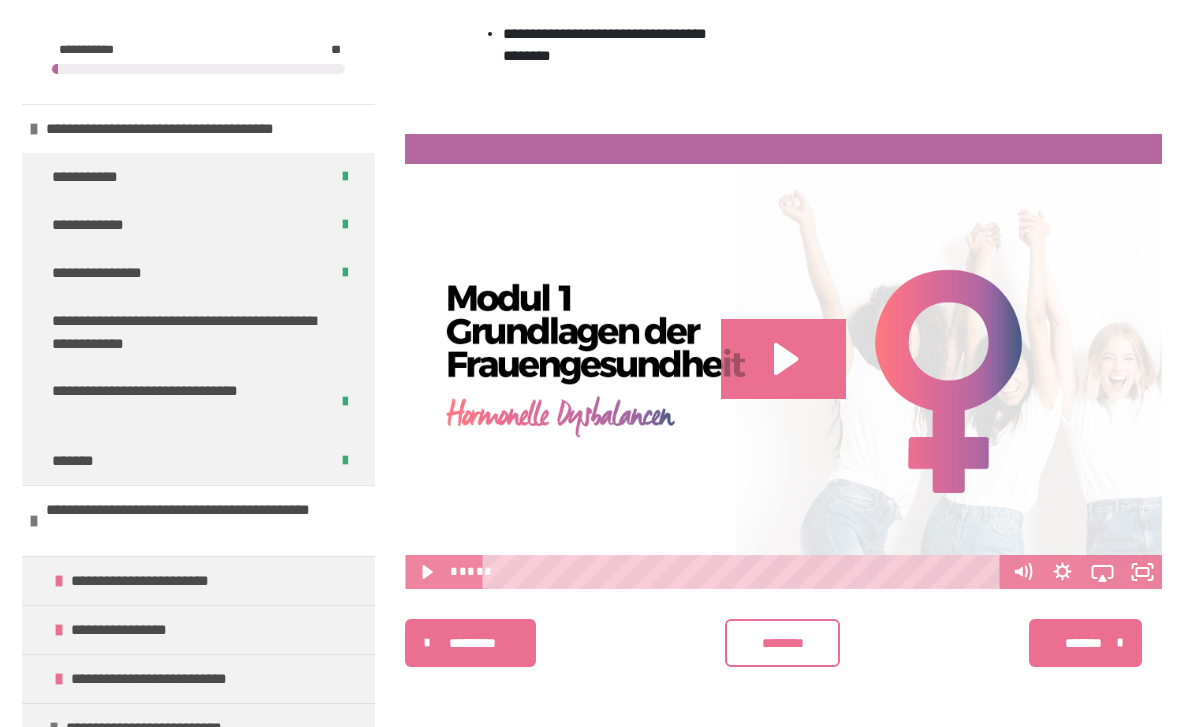 scroll, scrollTop: 802, scrollLeft: 0, axis: vertical 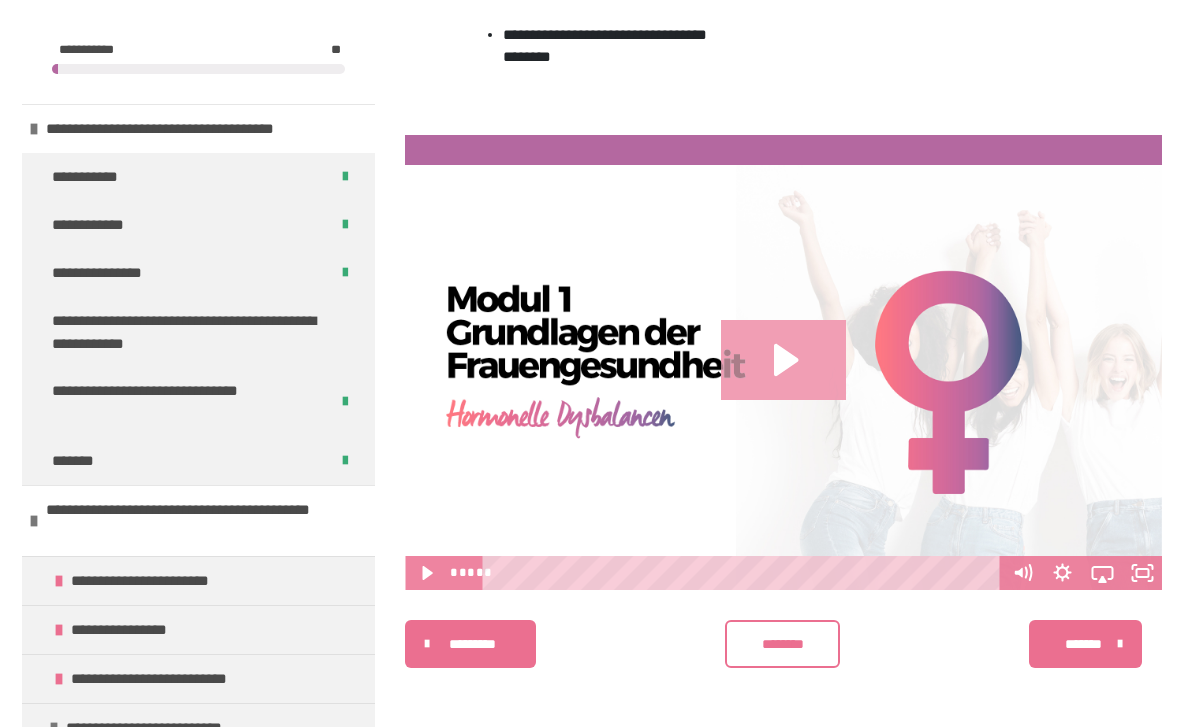 click 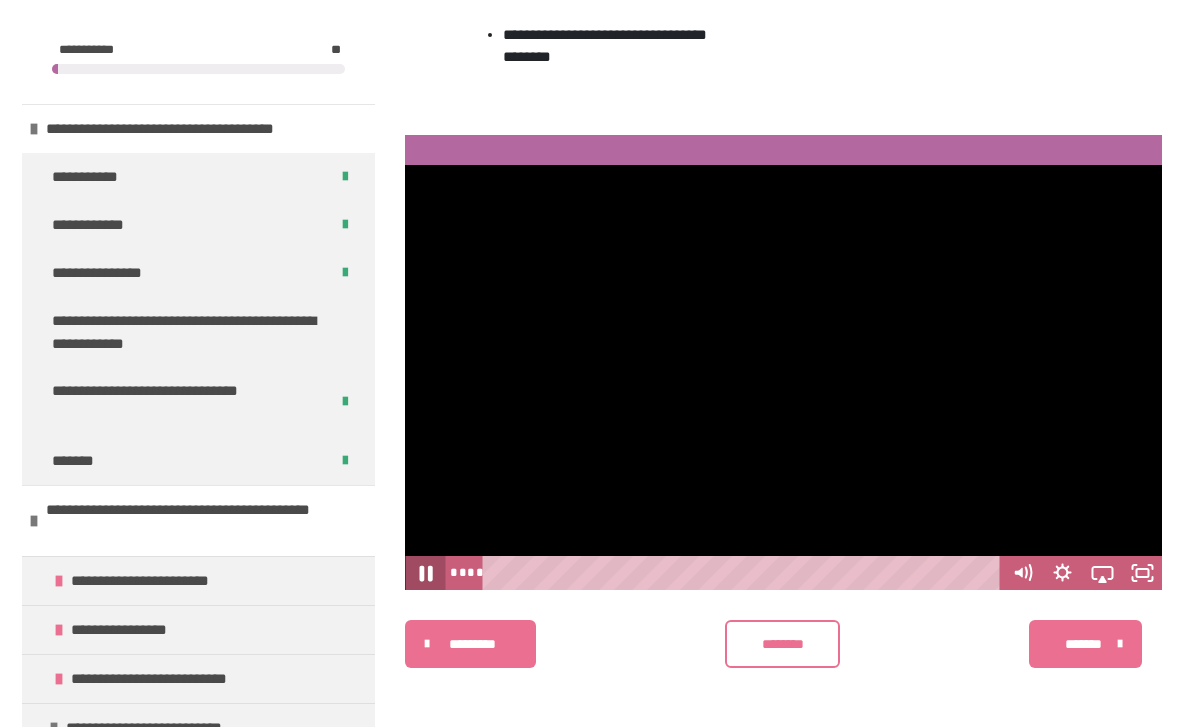 click 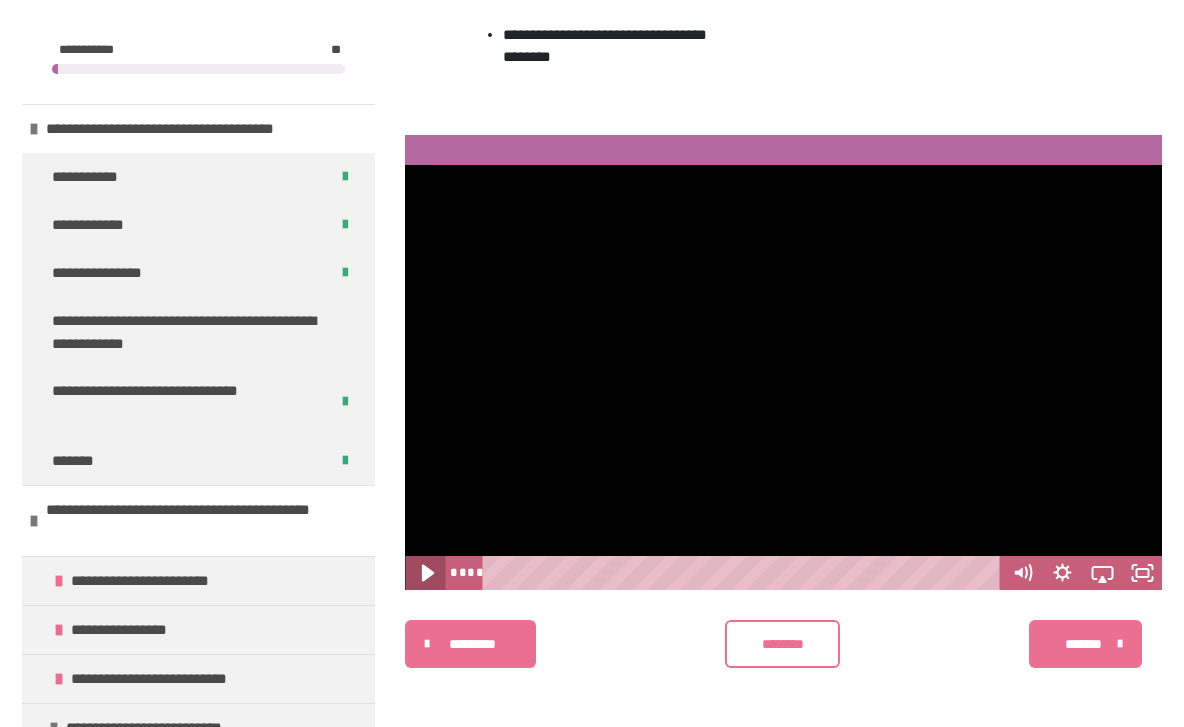 click 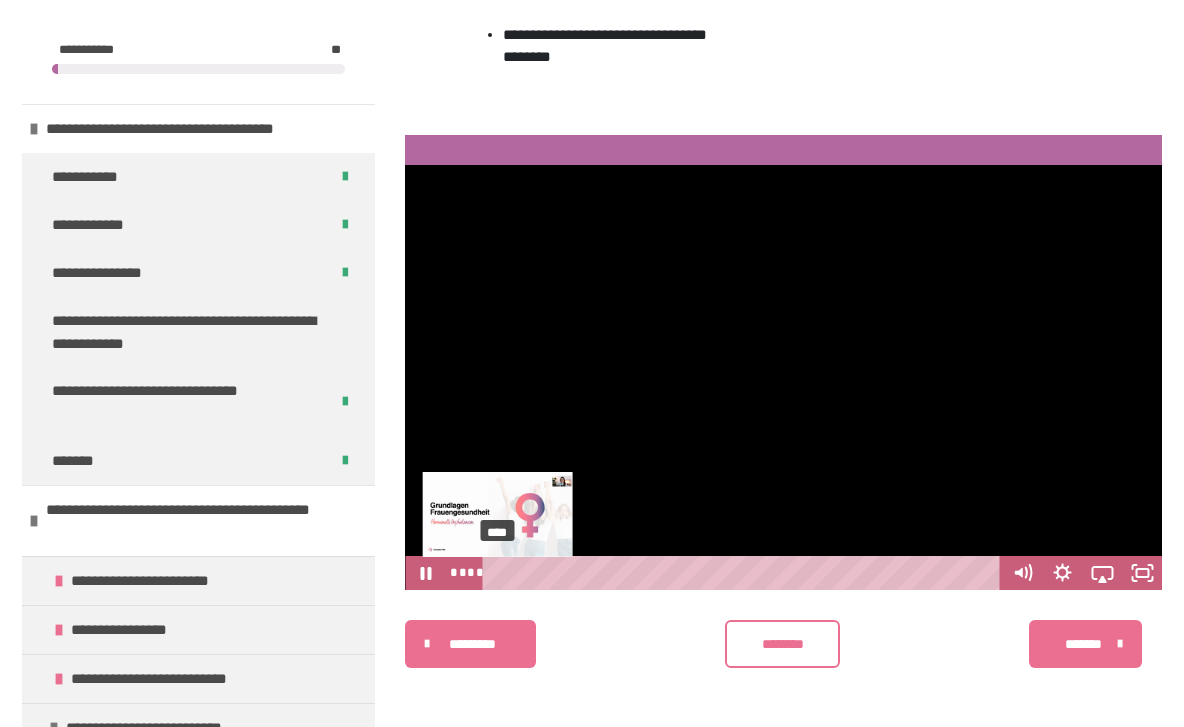 click on "****" at bounding box center (745, 573) 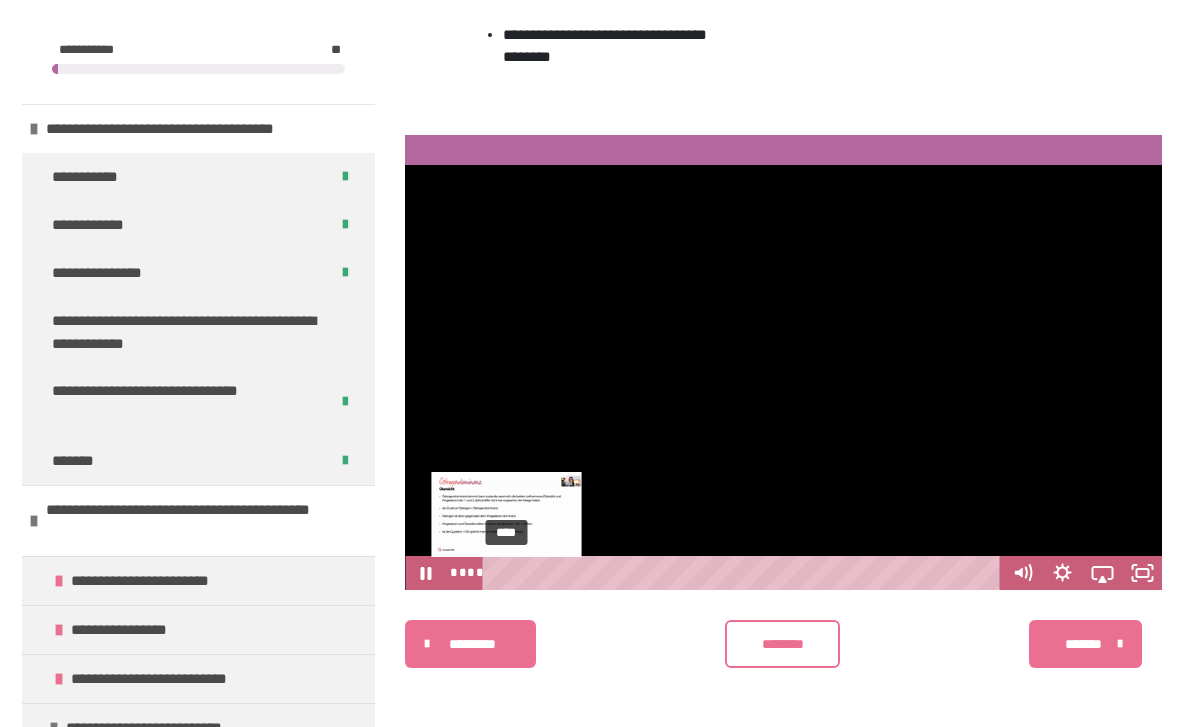 click on "****" at bounding box center (745, 573) 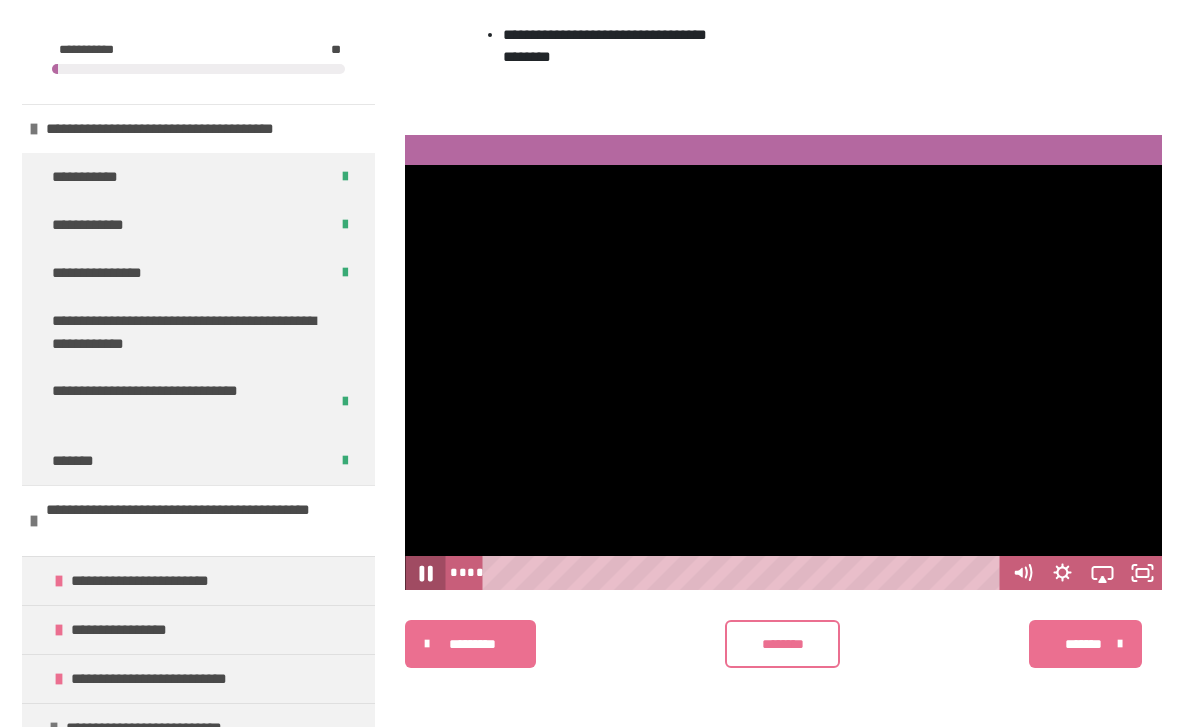 click 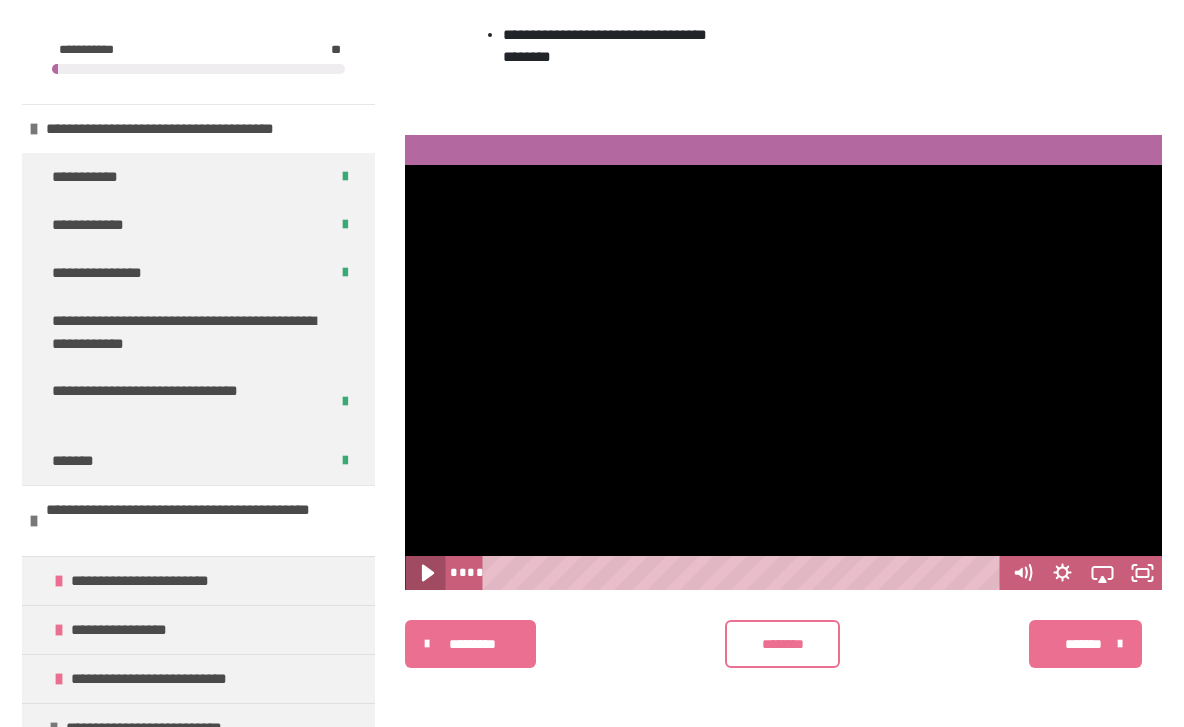 click 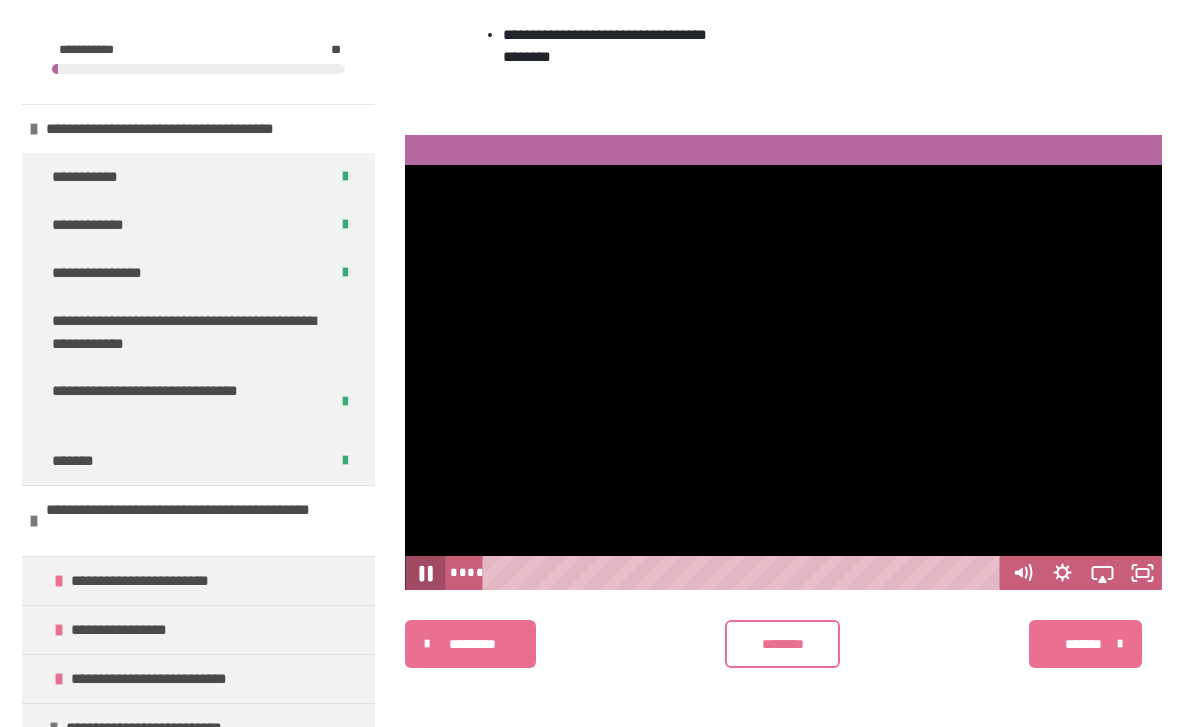 click 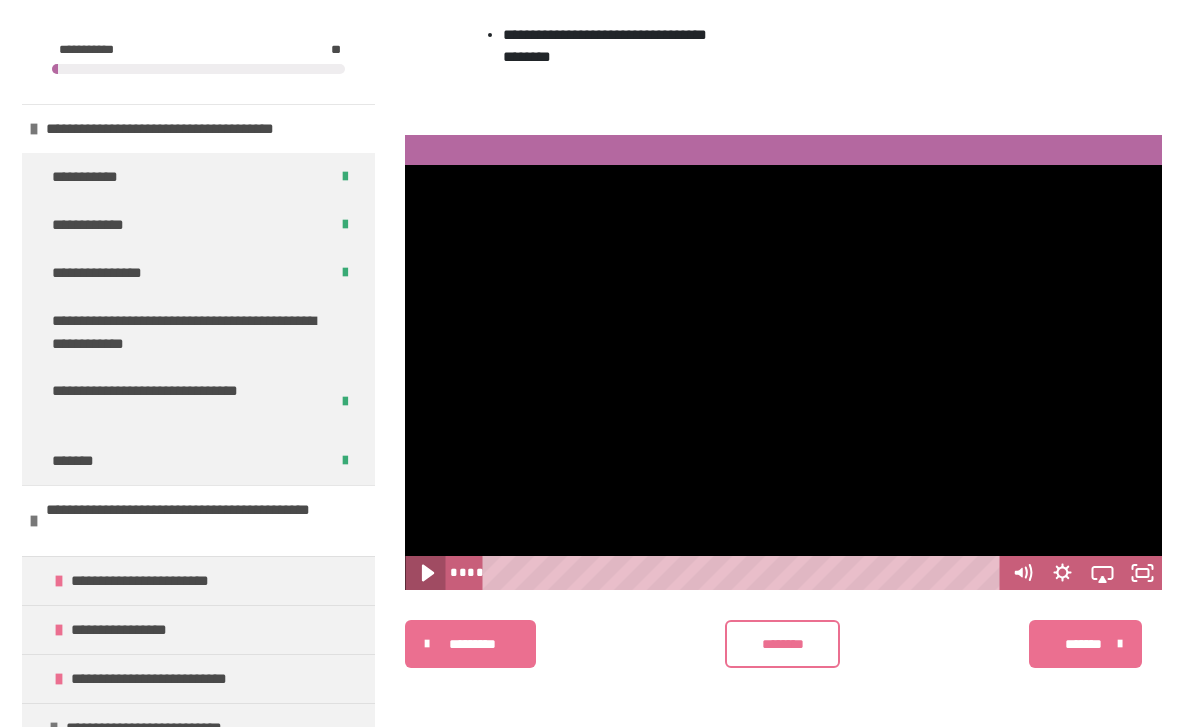 click 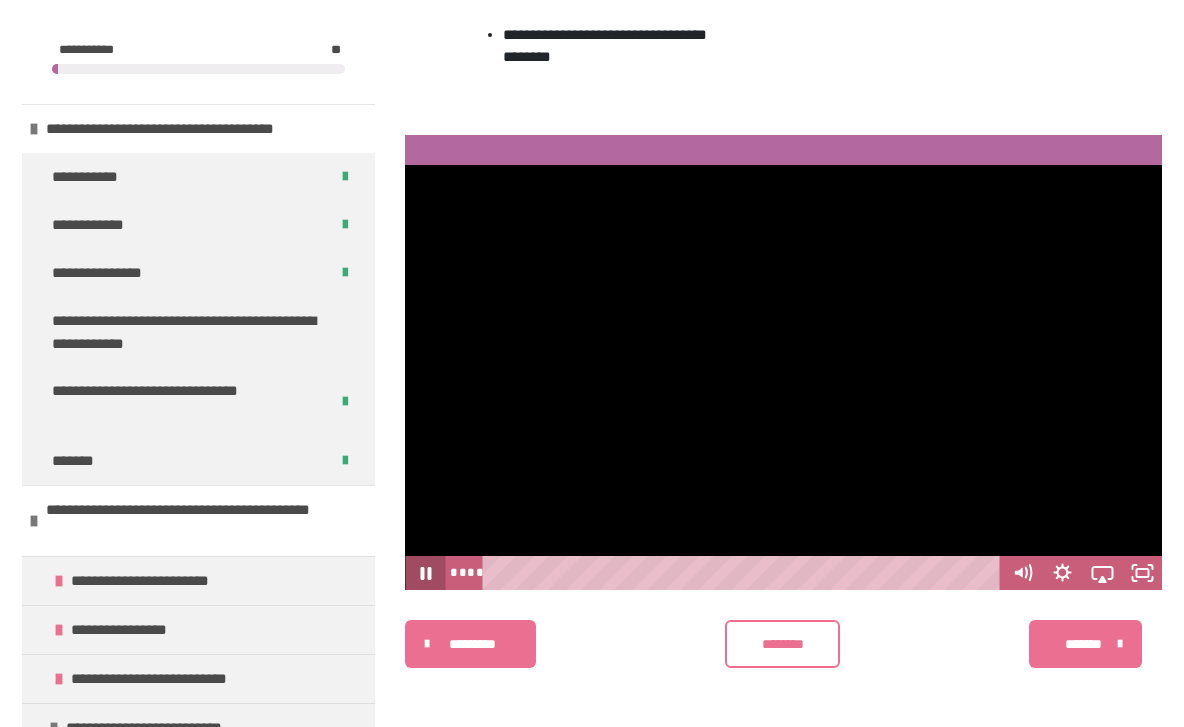 type 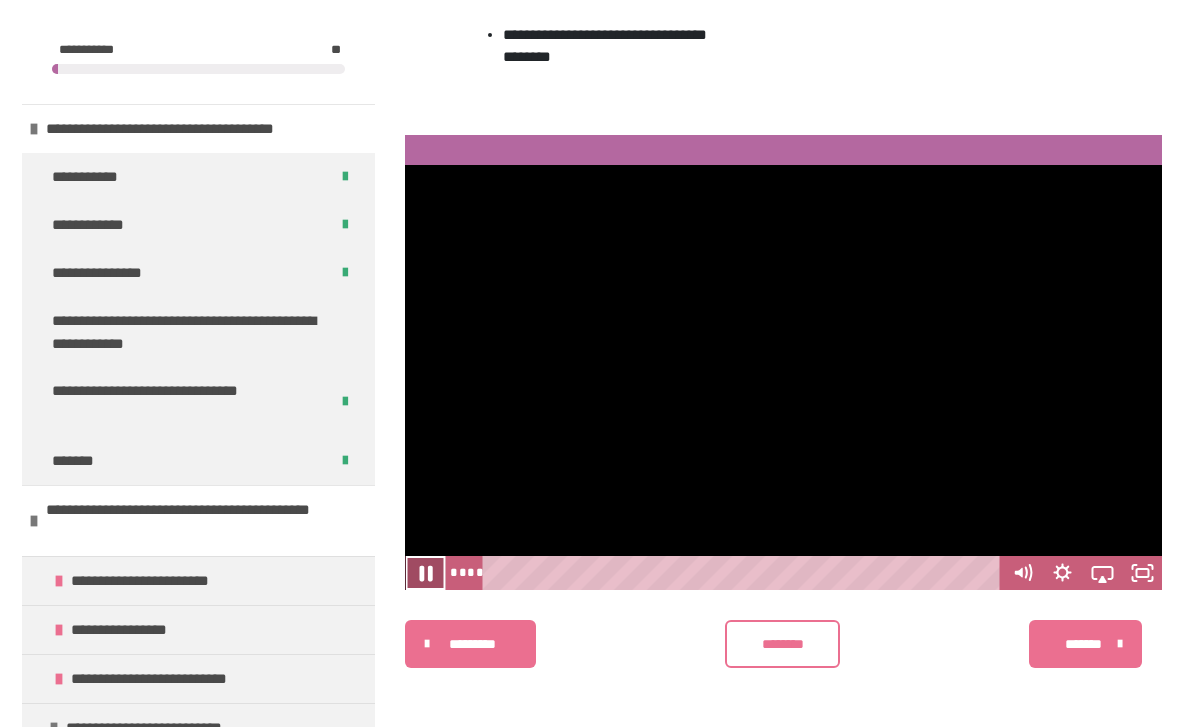 click 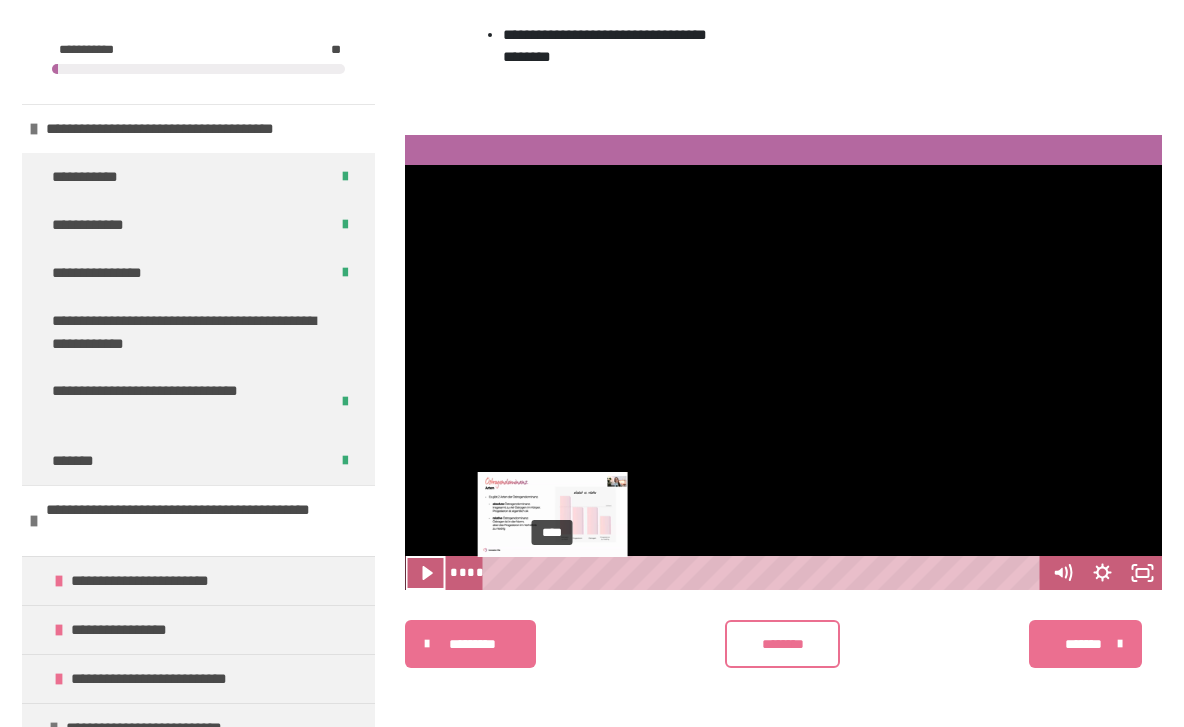 click on "****" at bounding box center [765, 573] 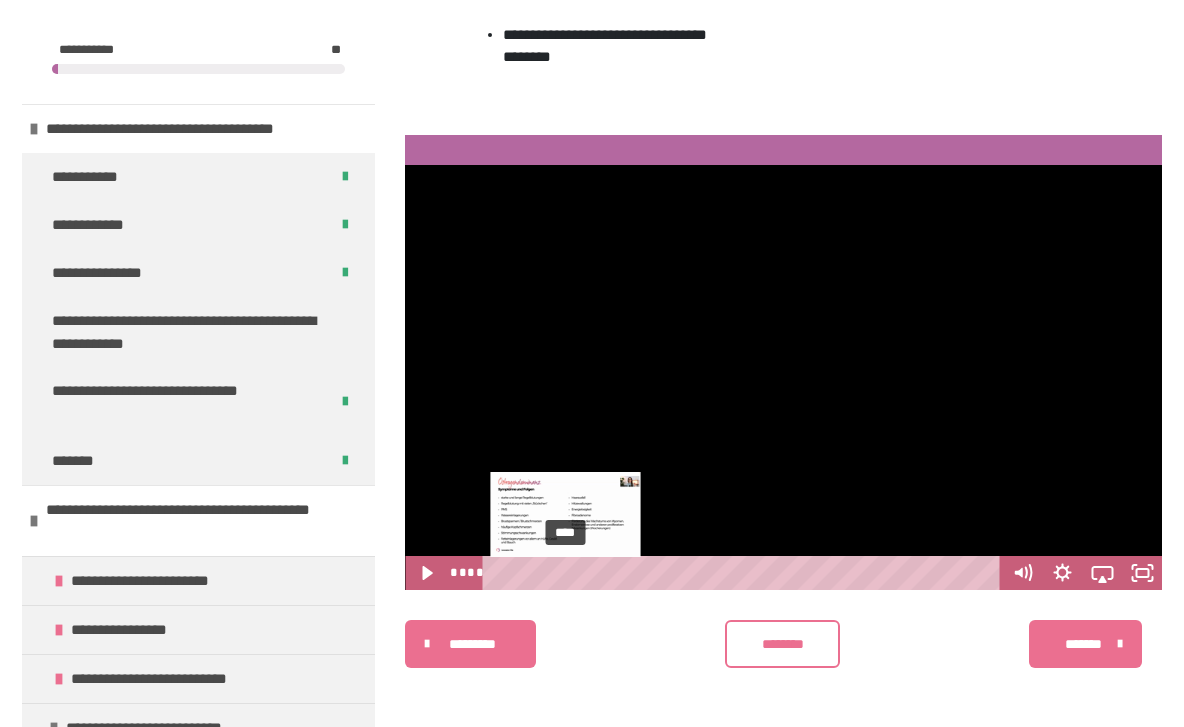 click on "****" at bounding box center (745, 573) 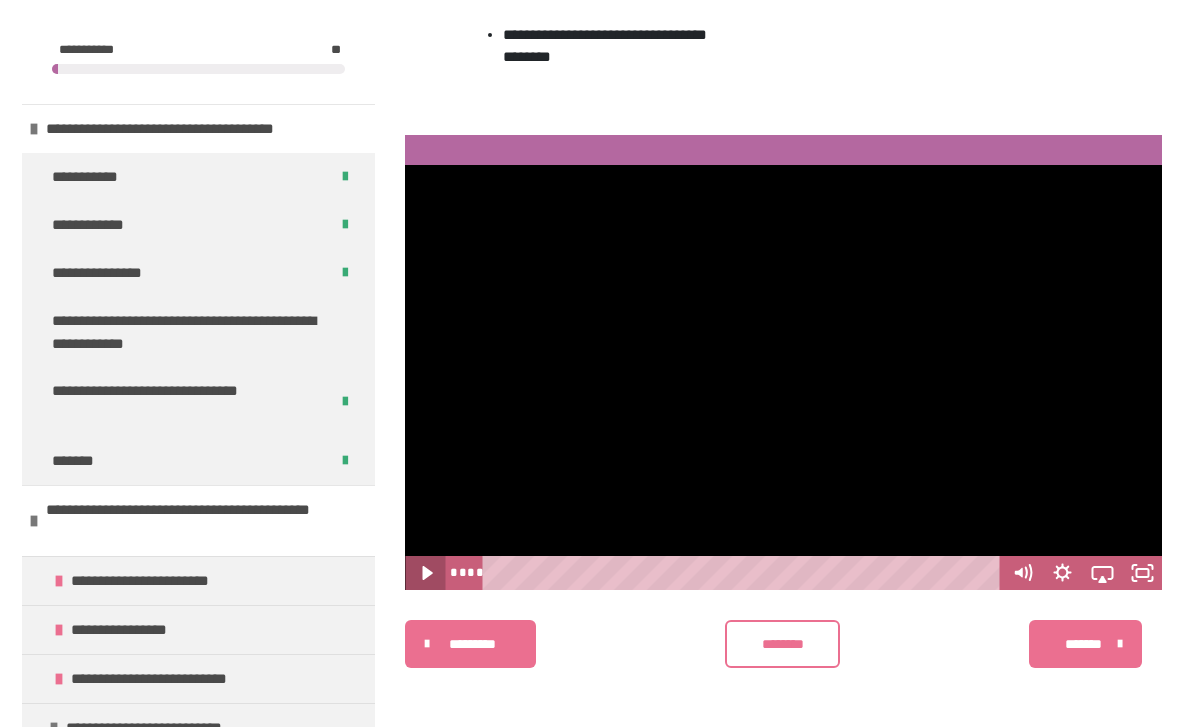 click 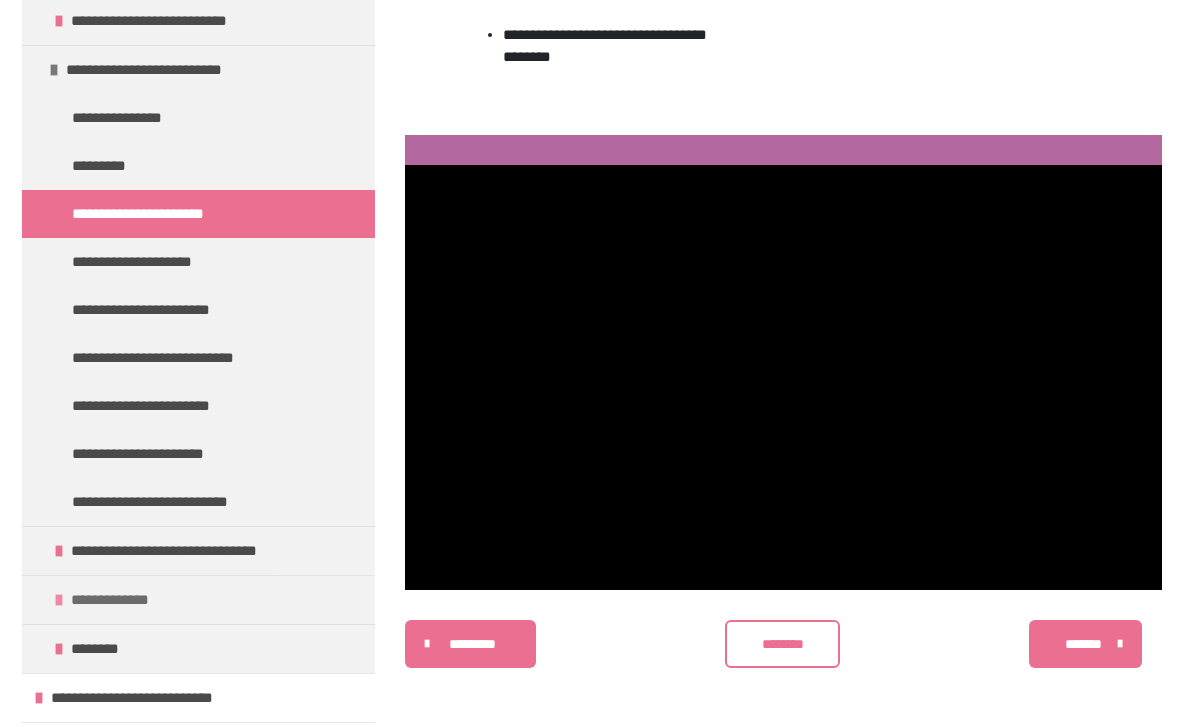 scroll, scrollTop: 666, scrollLeft: 0, axis: vertical 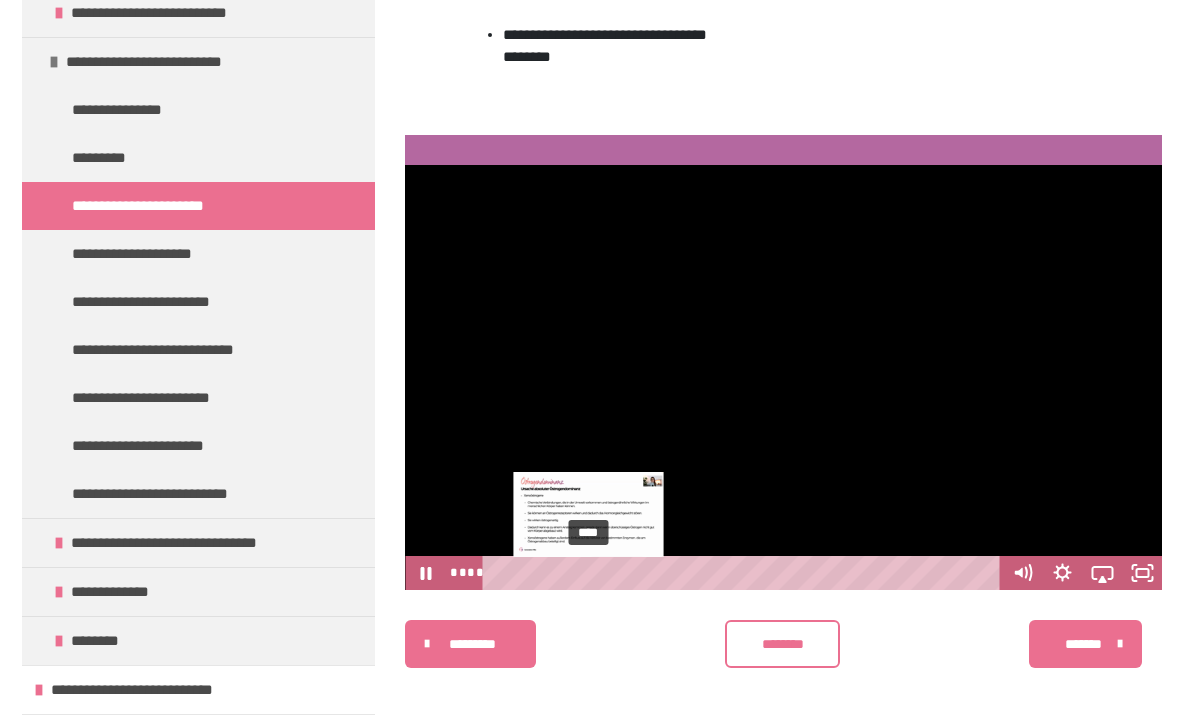 click on "****" at bounding box center [745, 573] 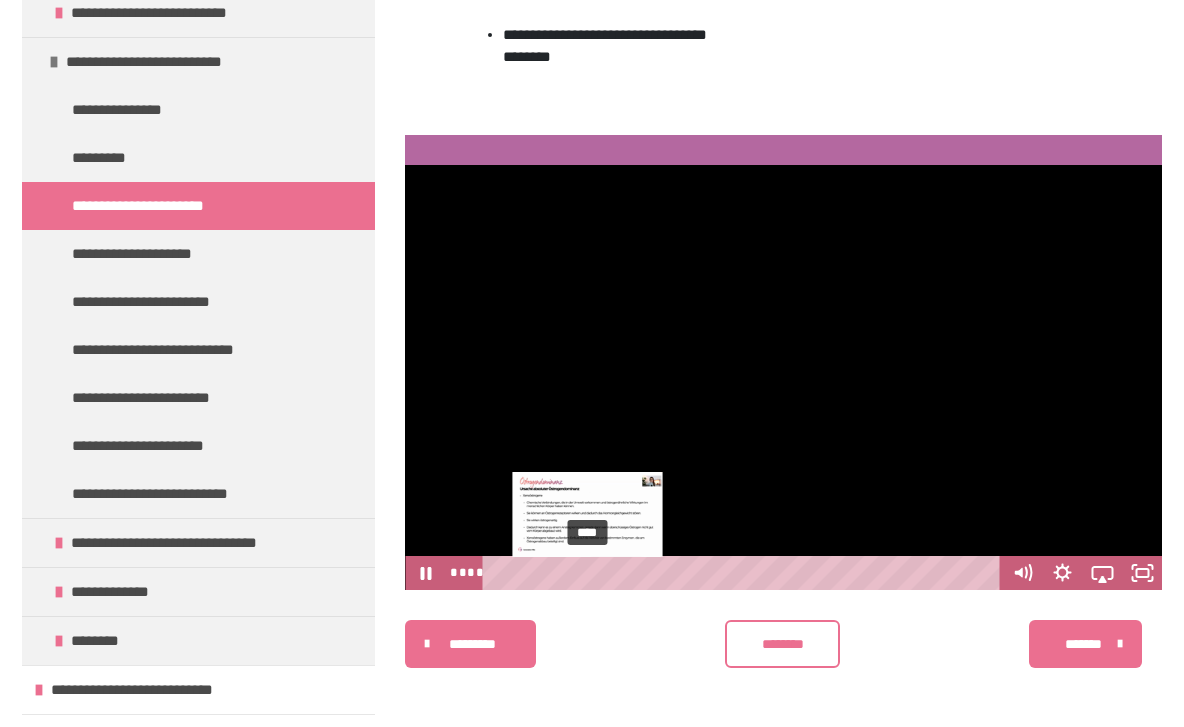 click on "****" at bounding box center [745, 573] 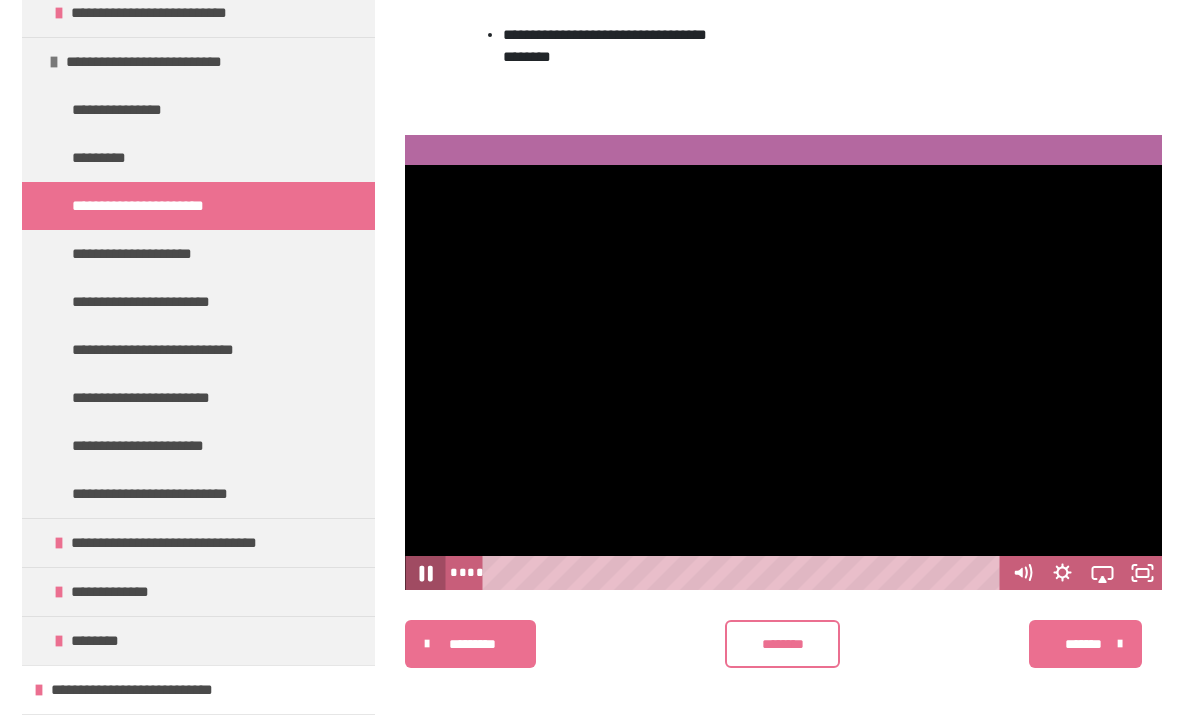 click 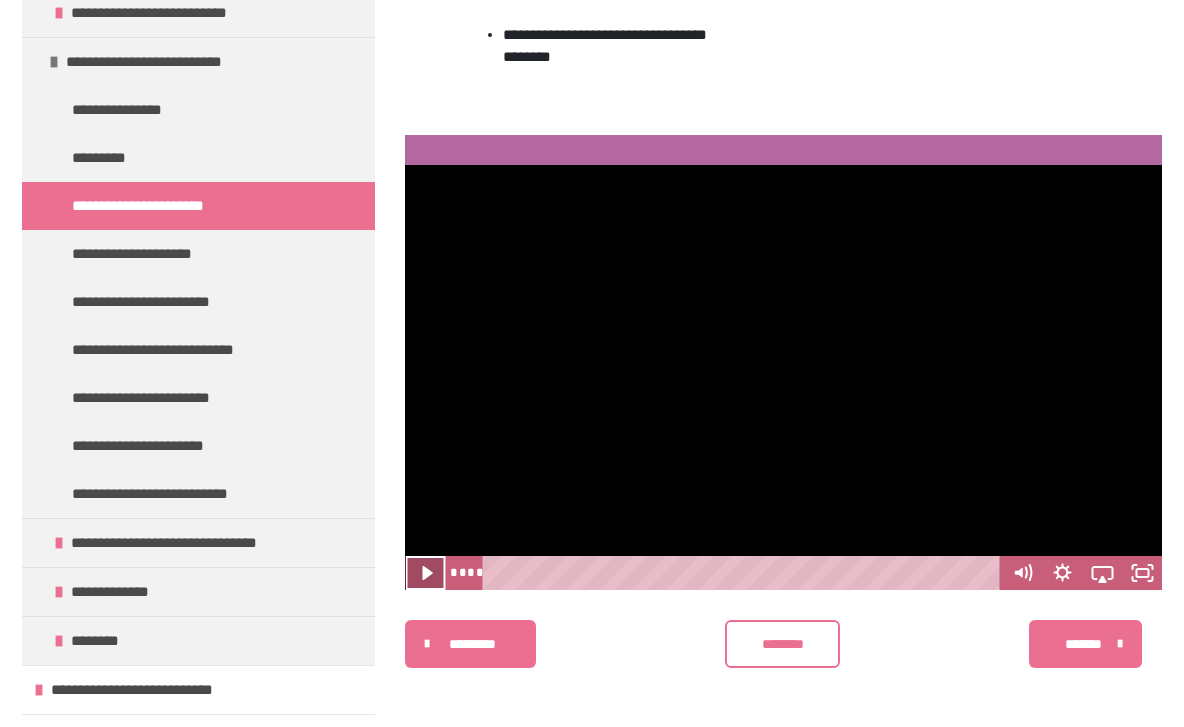 click 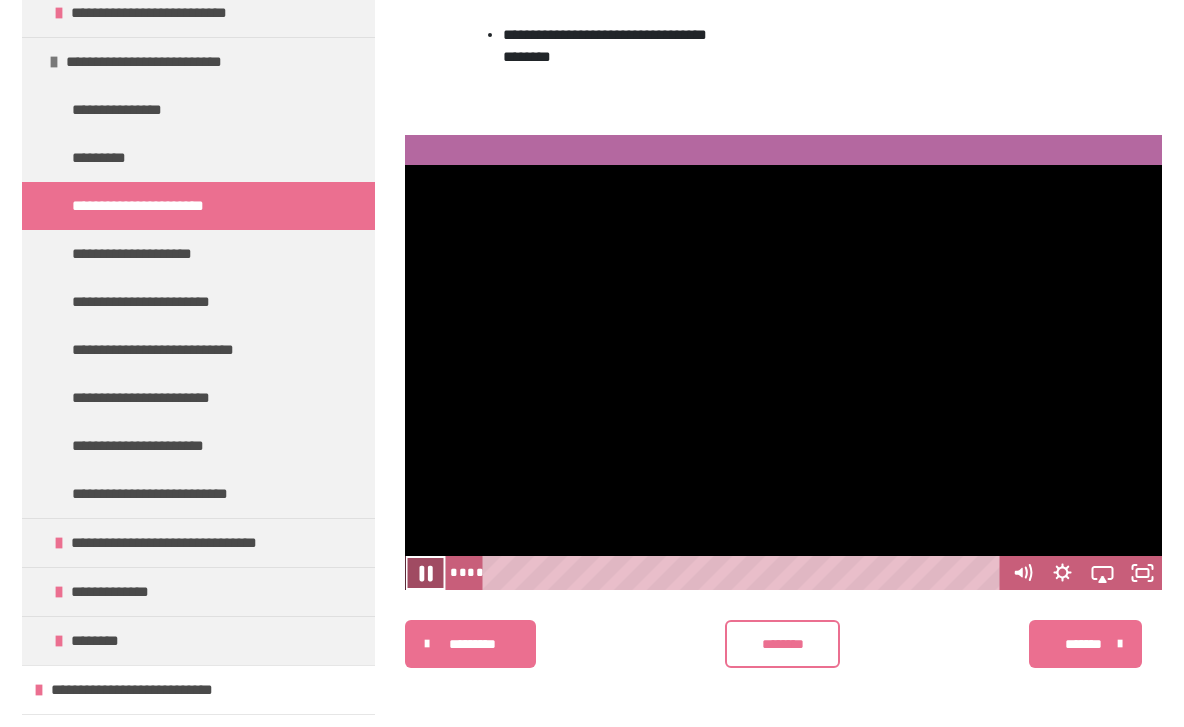 click 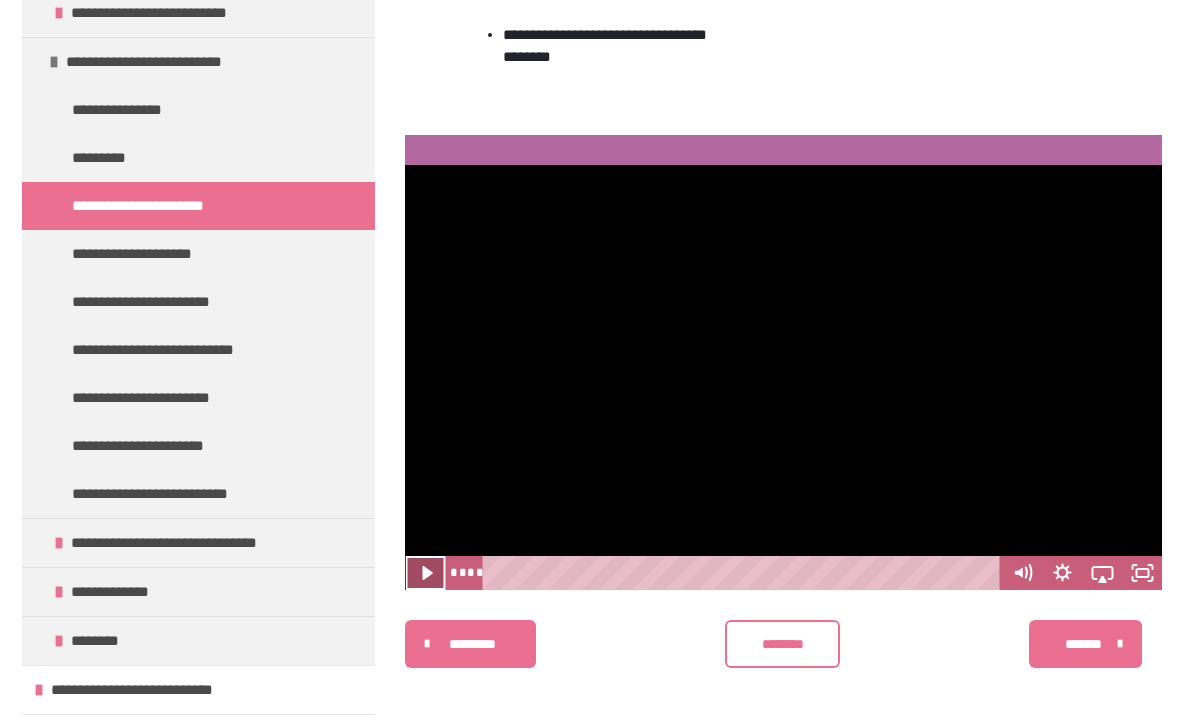 click 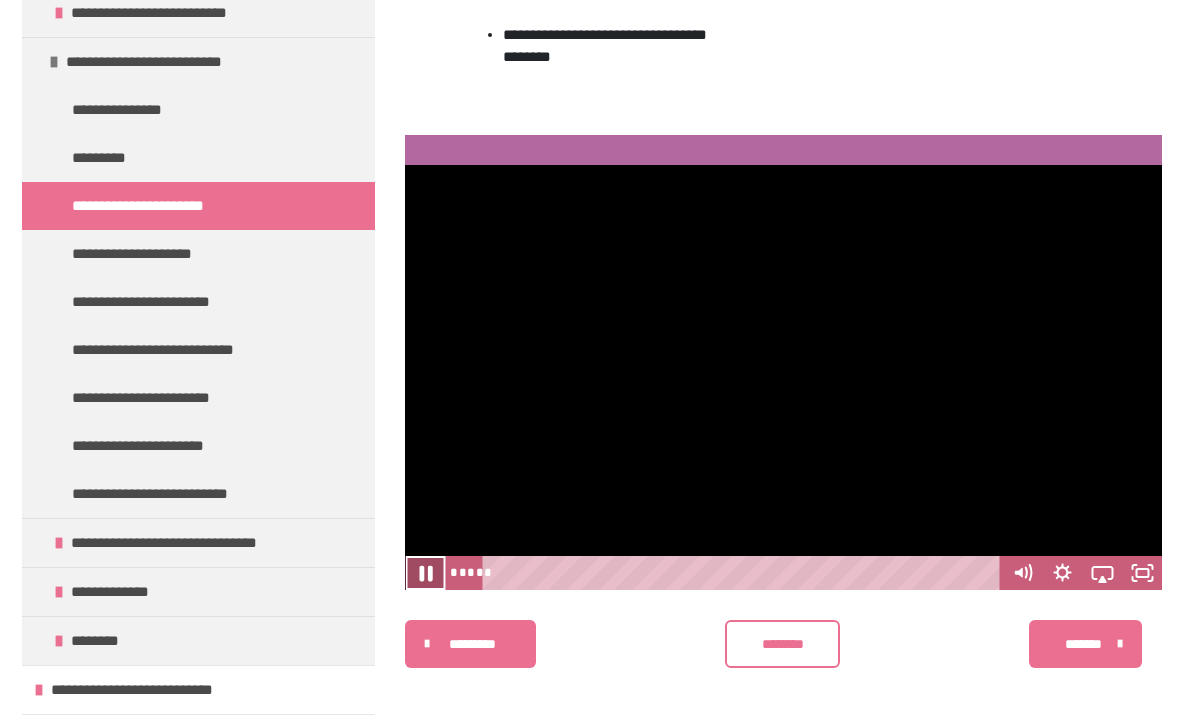 click 